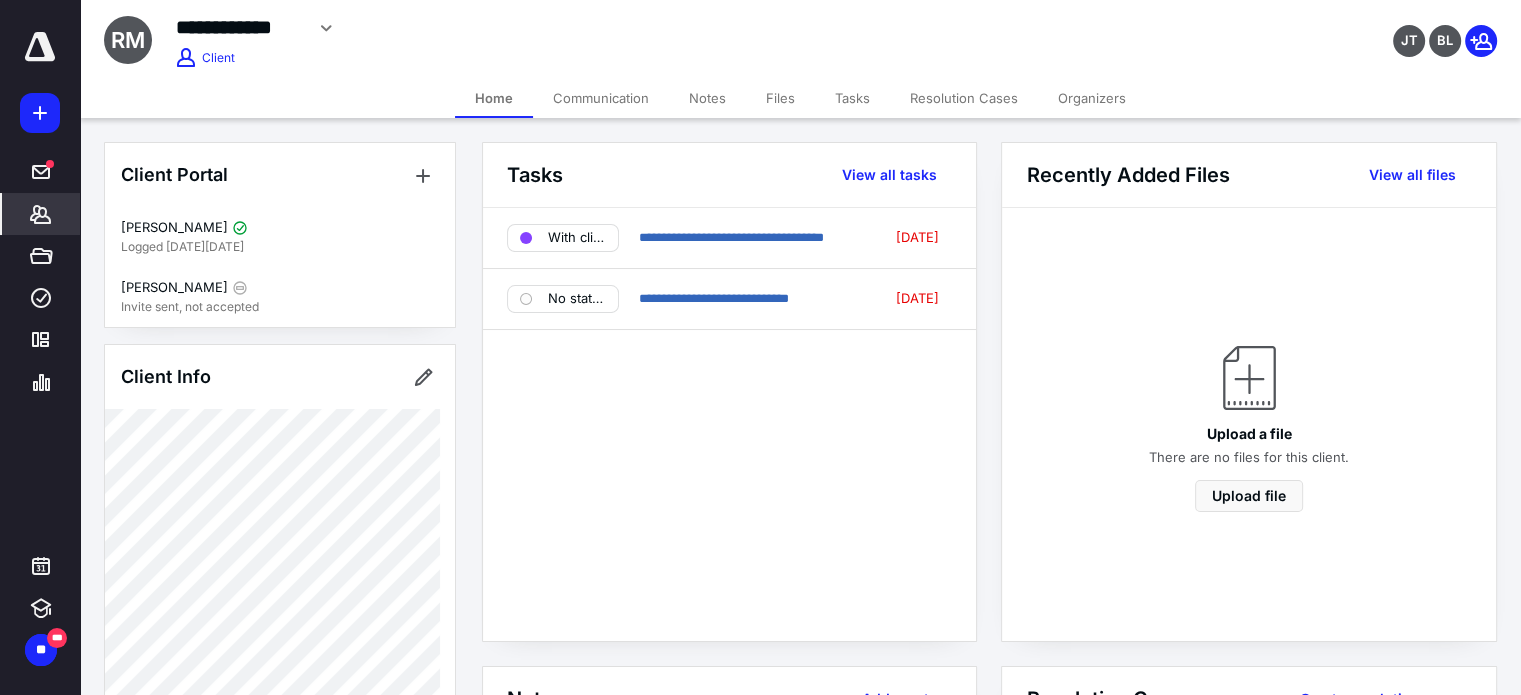 scroll, scrollTop: 0, scrollLeft: 0, axis: both 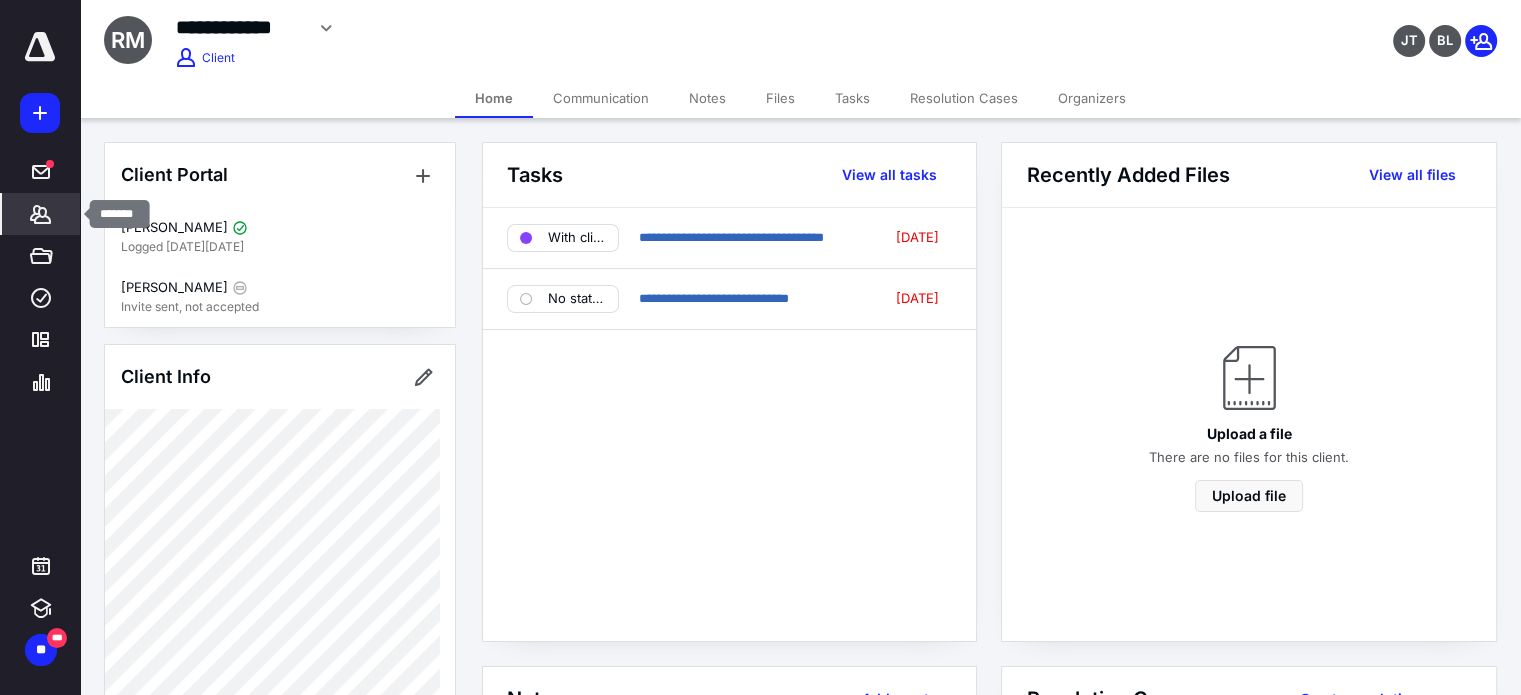 click 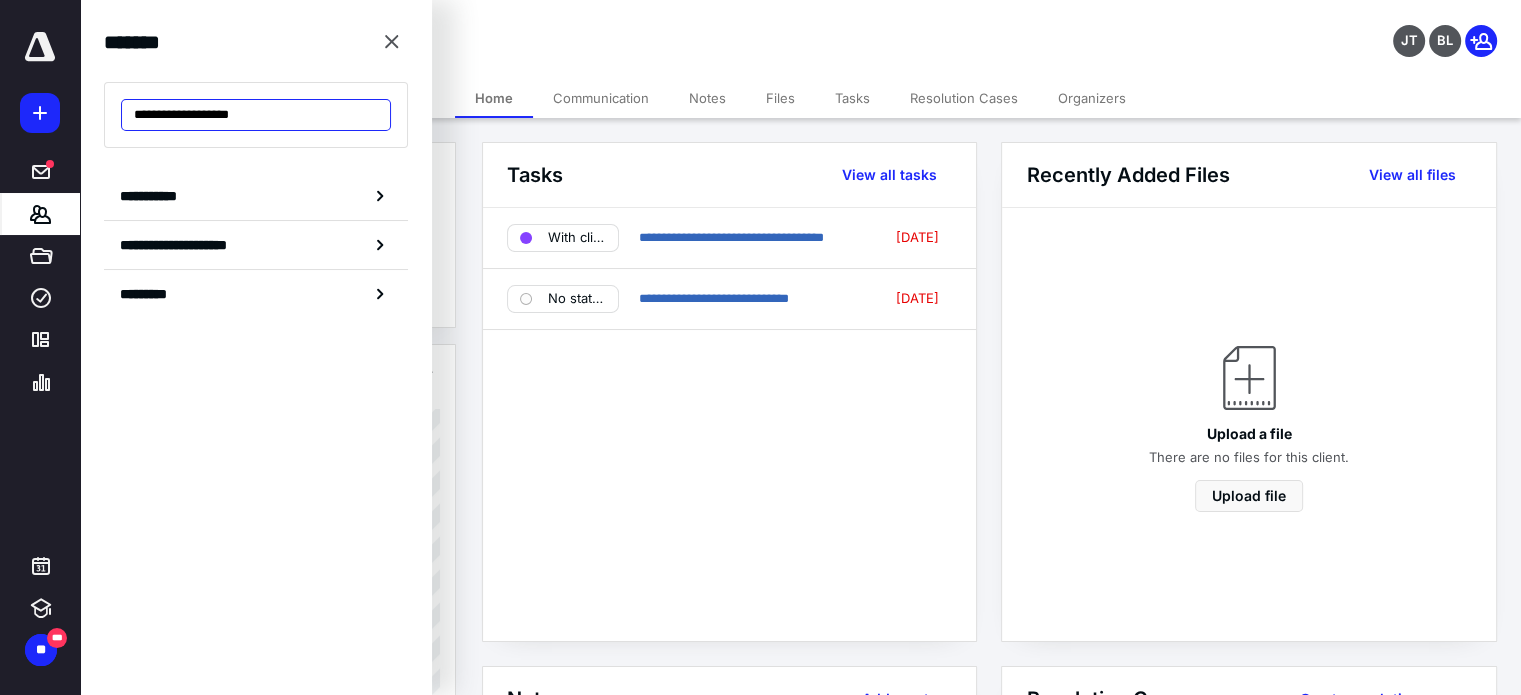 click on "**********" at bounding box center (256, 115) 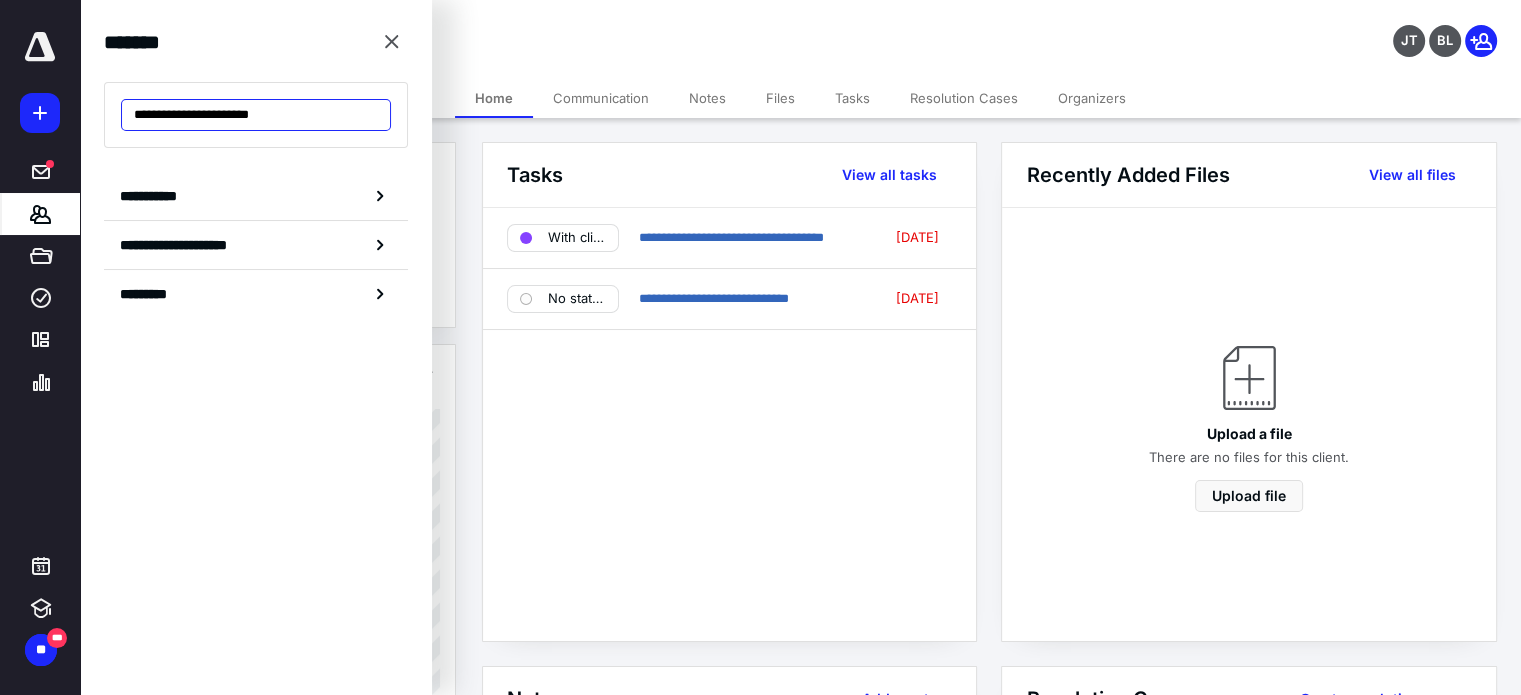 click on "**********" at bounding box center [256, 115] 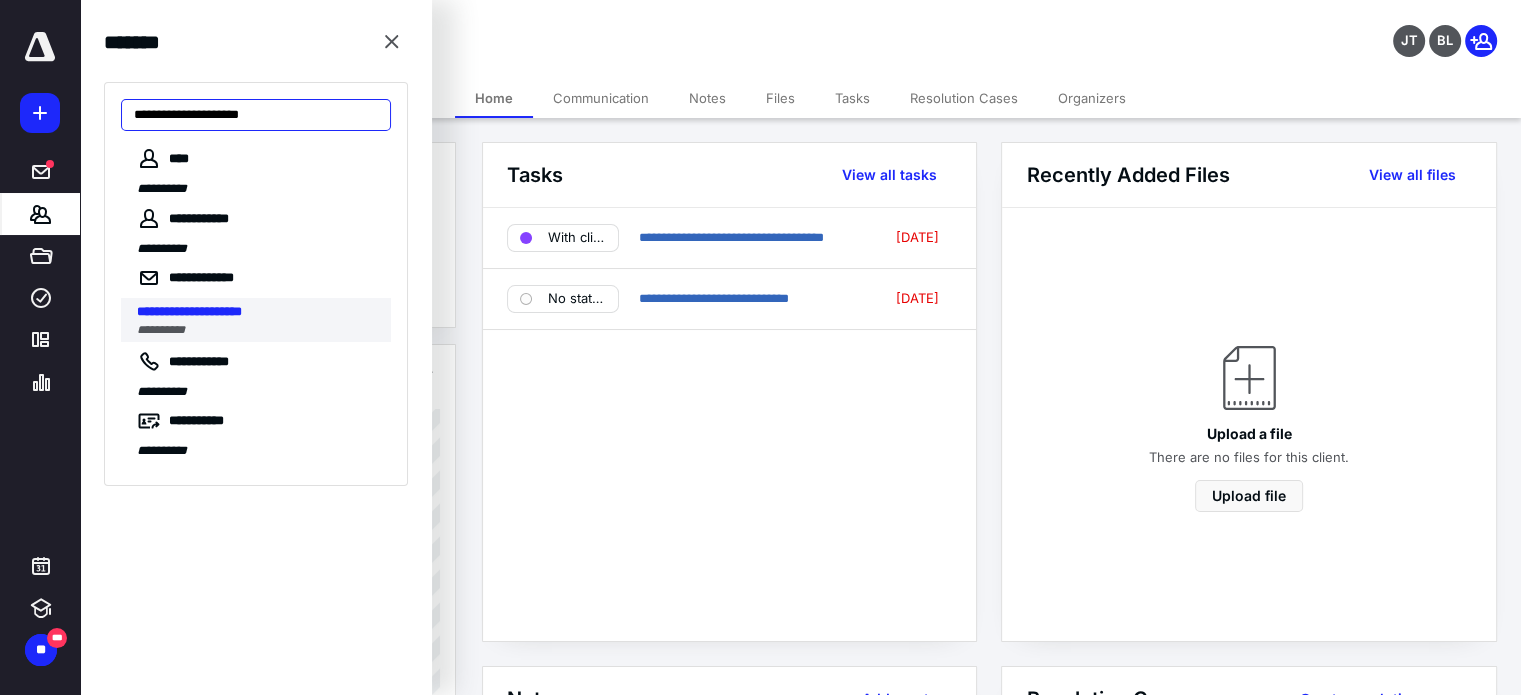 type on "**********" 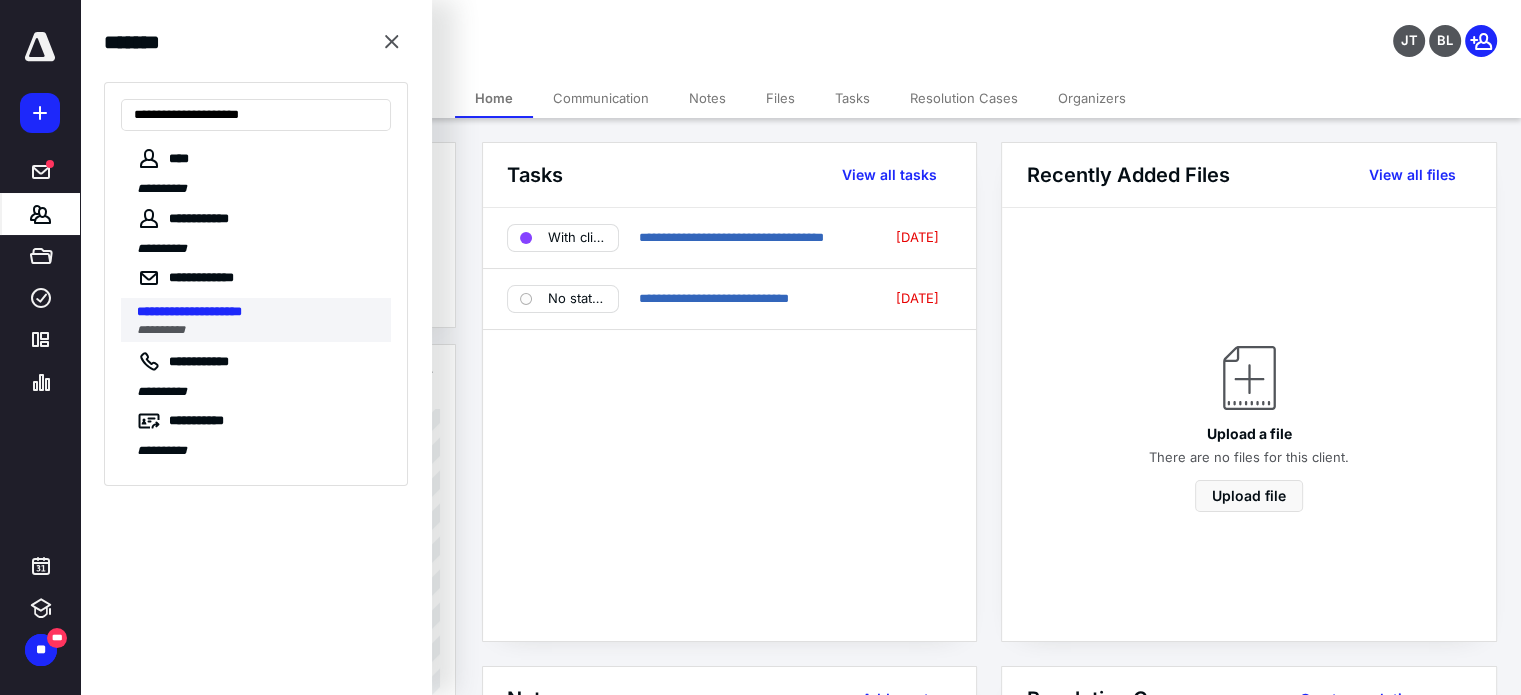 click on "**********" at bounding box center [258, 312] 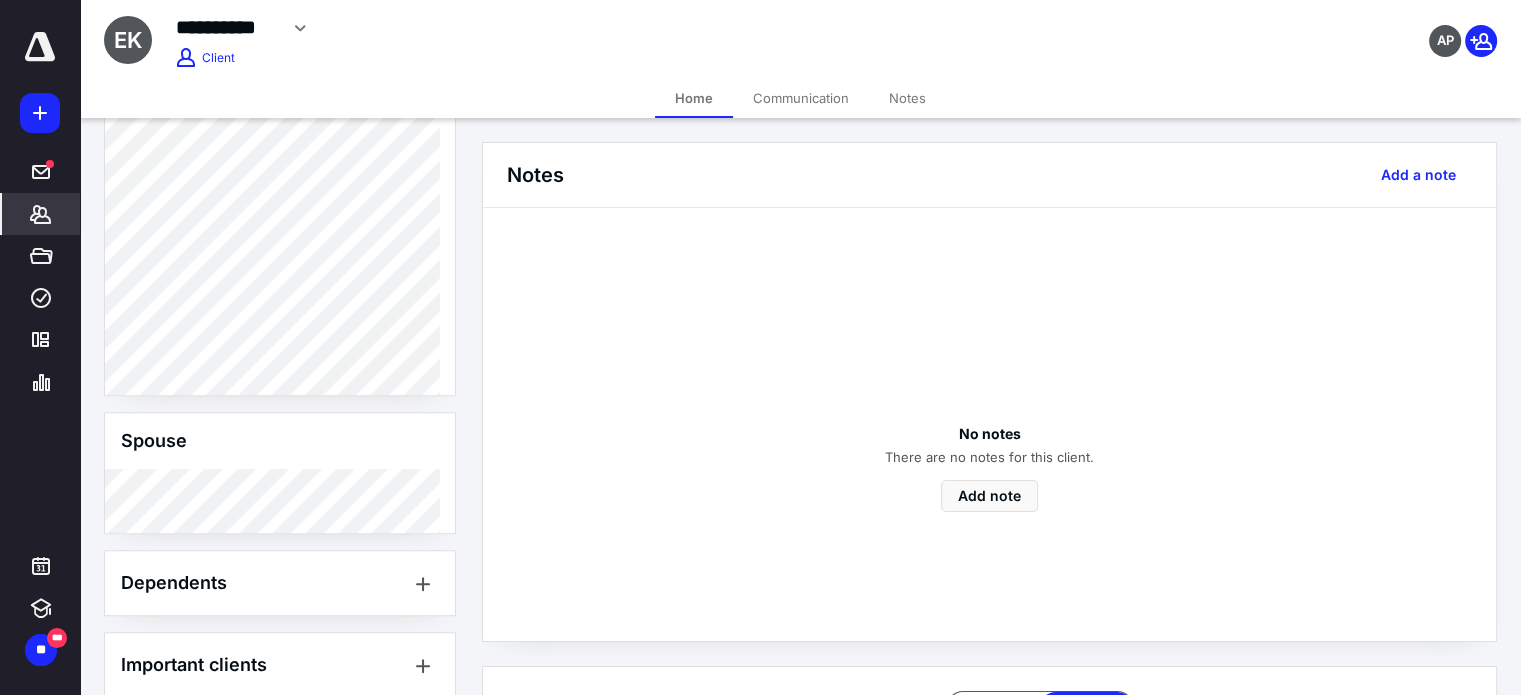 scroll, scrollTop: 800, scrollLeft: 0, axis: vertical 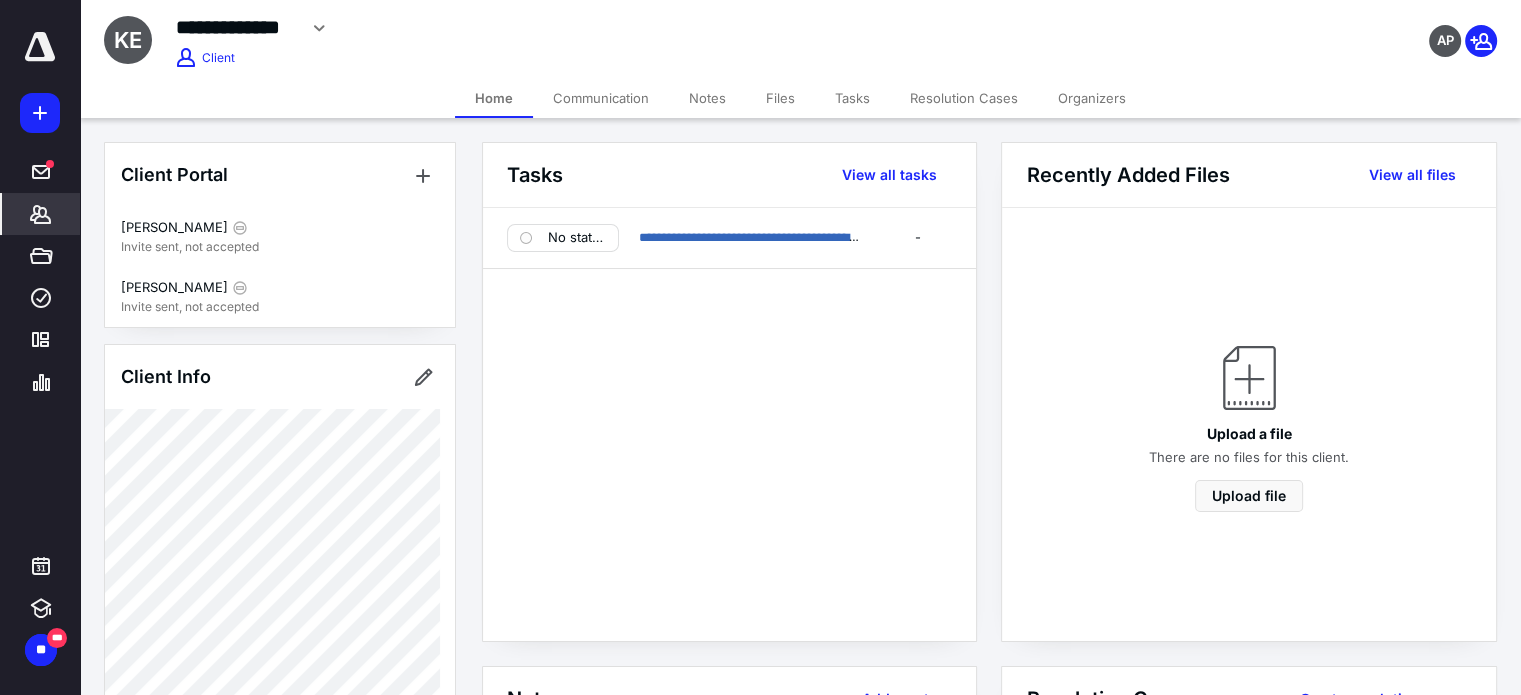 click 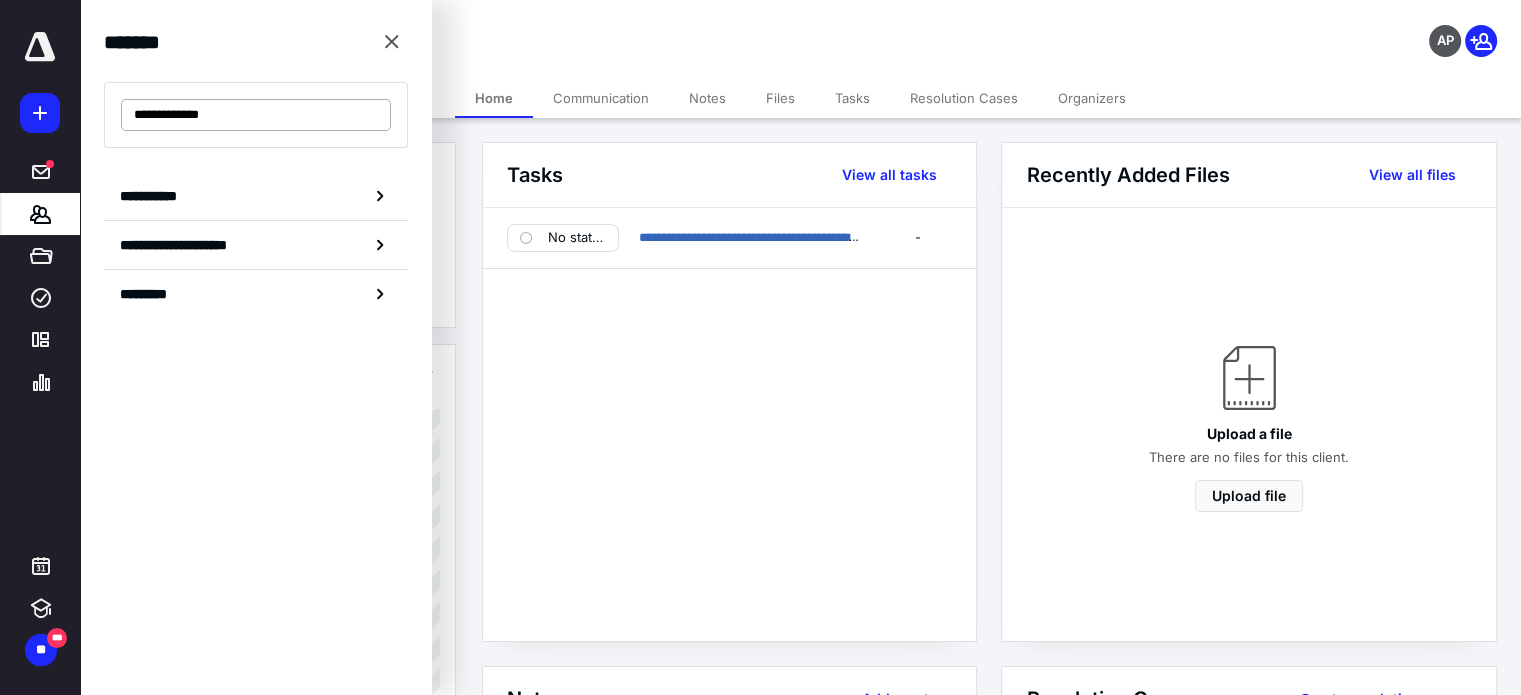 click on "**********" at bounding box center (256, 115) 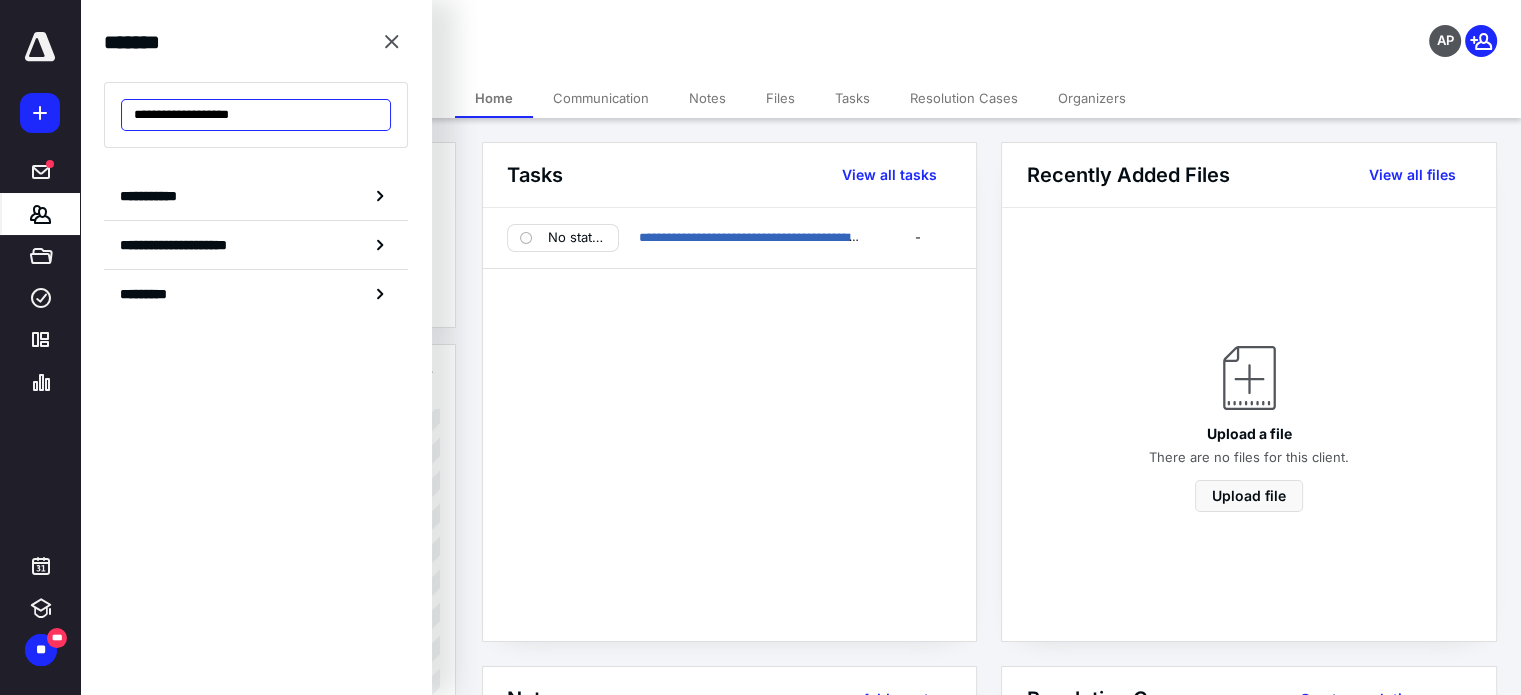 click on "**********" at bounding box center (256, 115) 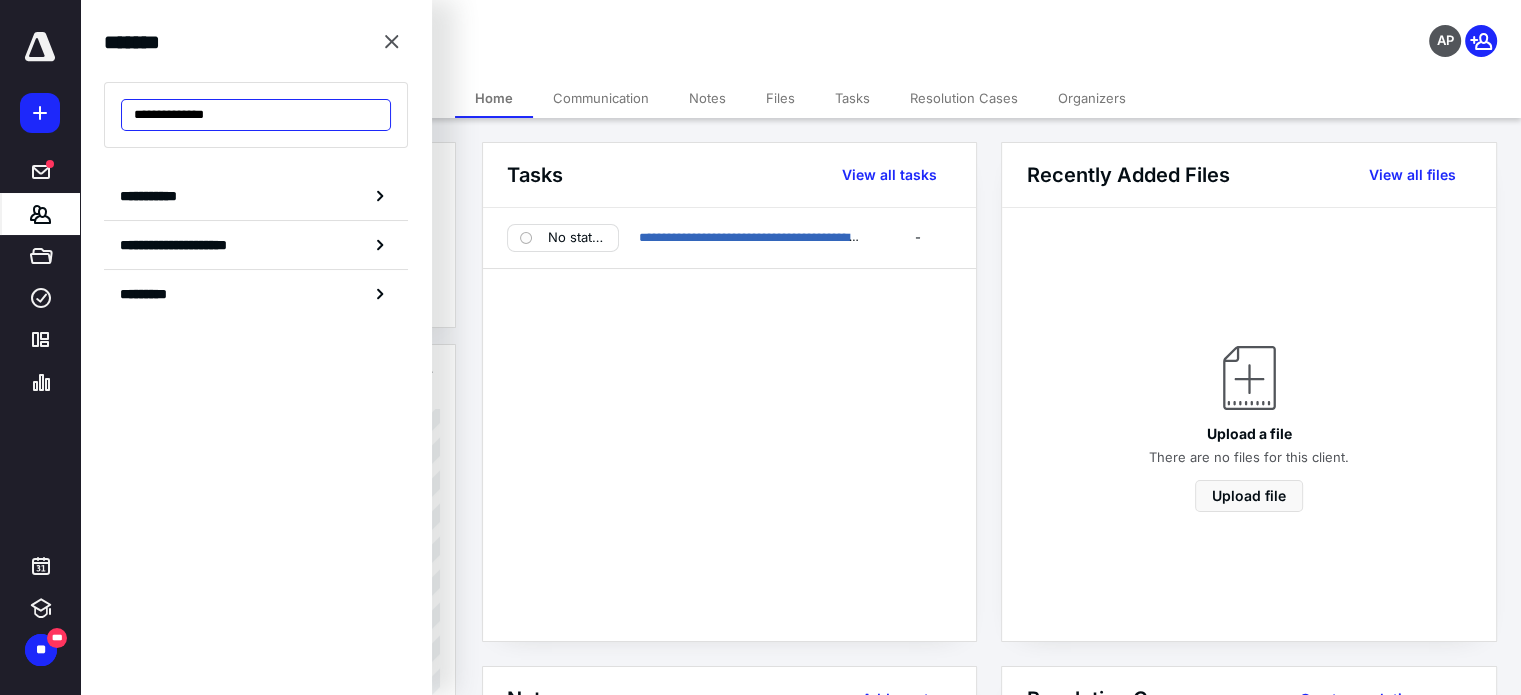 click on "**********" at bounding box center (256, 115) 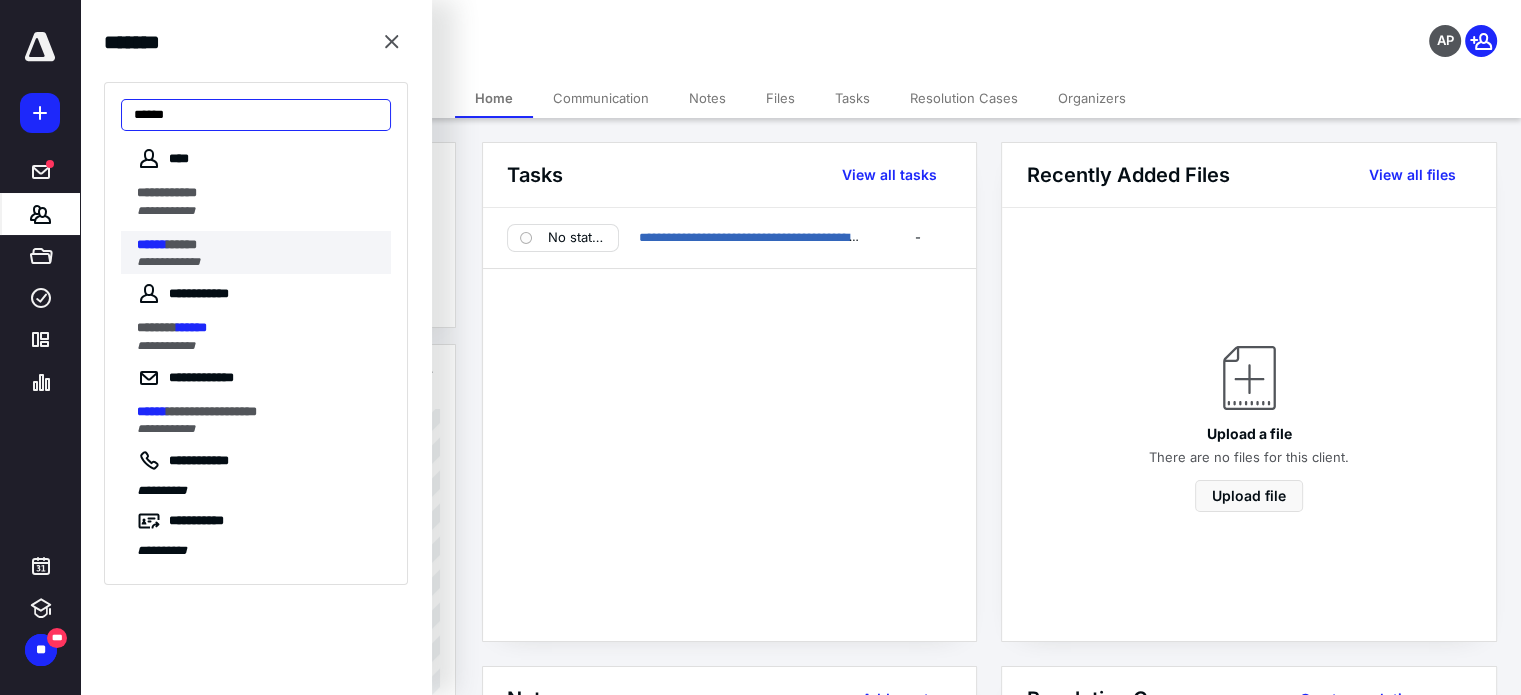 type on "******" 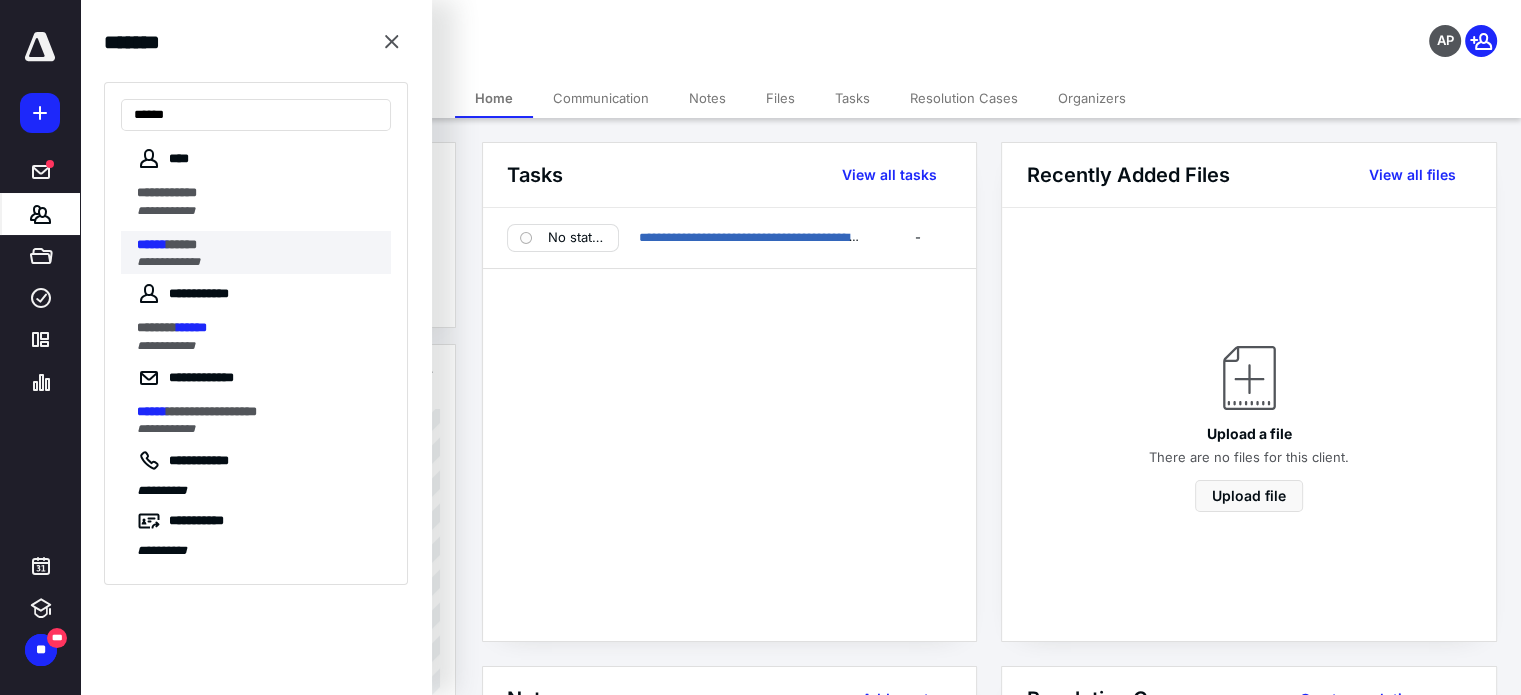 click on "**********" at bounding box center [258, 262] 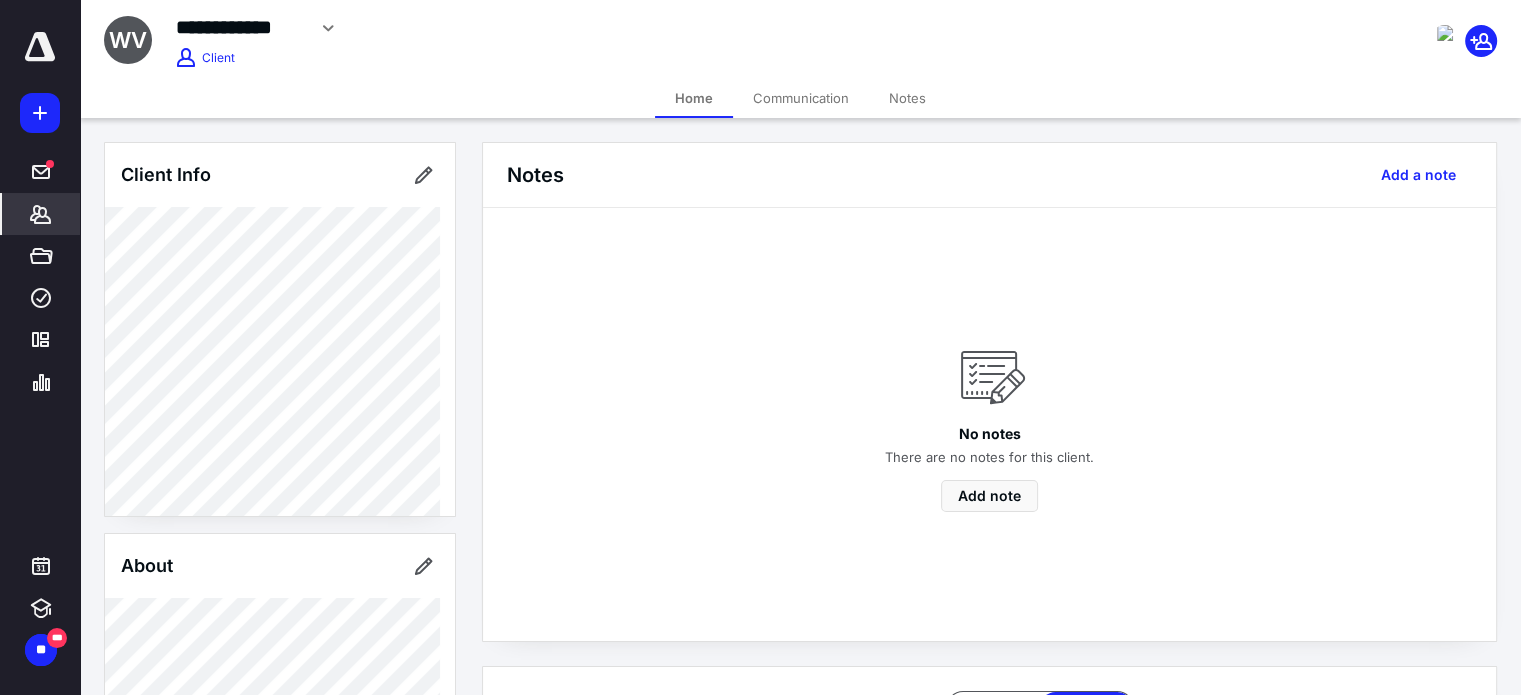 scroll, scrollTop: 800, scrollLeft: 0, axis: vertical 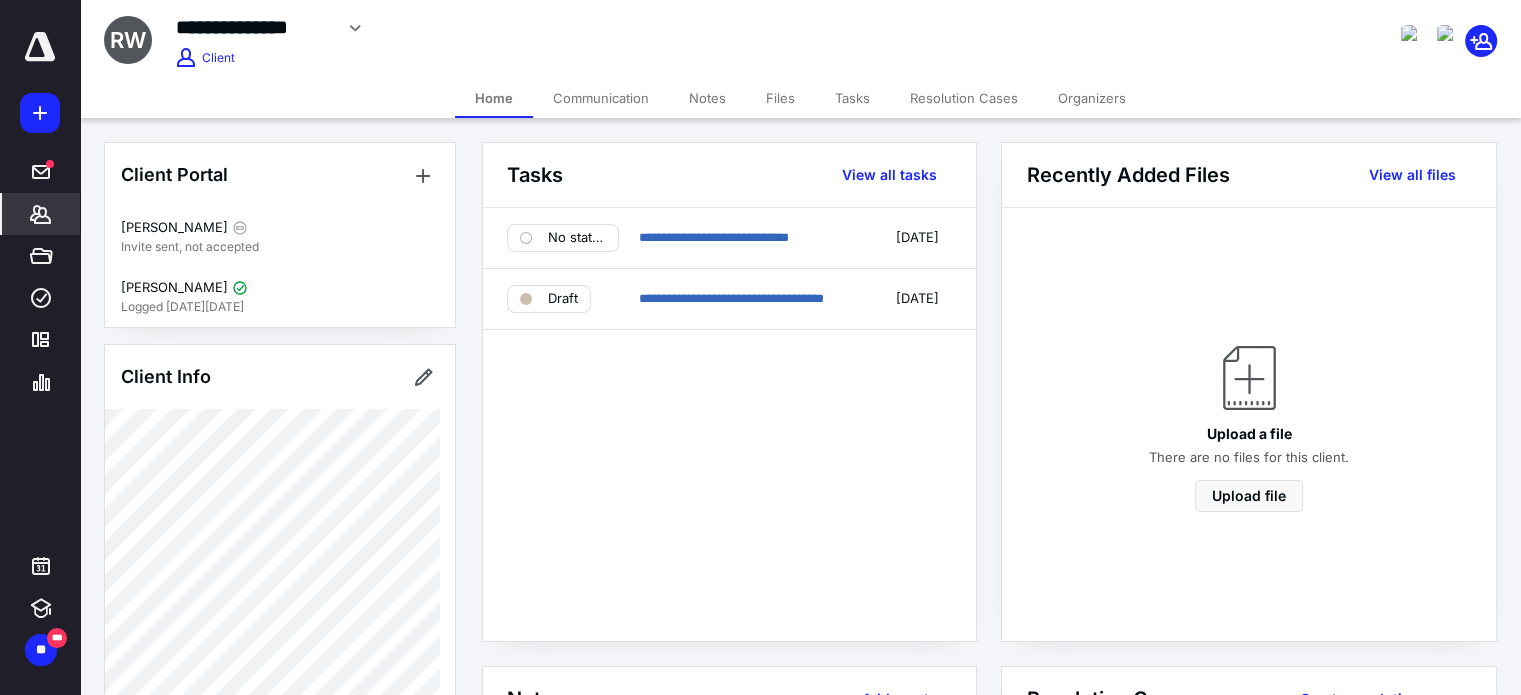 click on "*******" at bounding box center (41, 214) 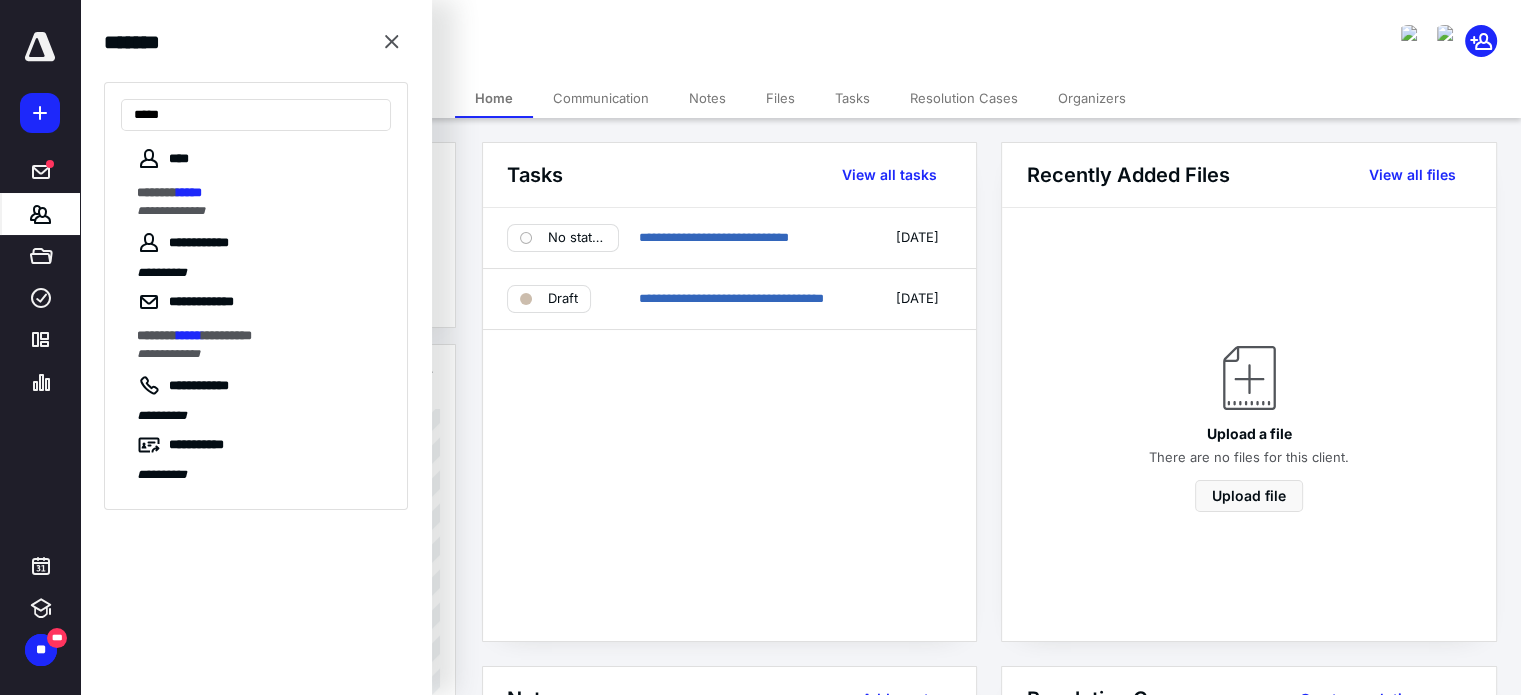 type on "*****" 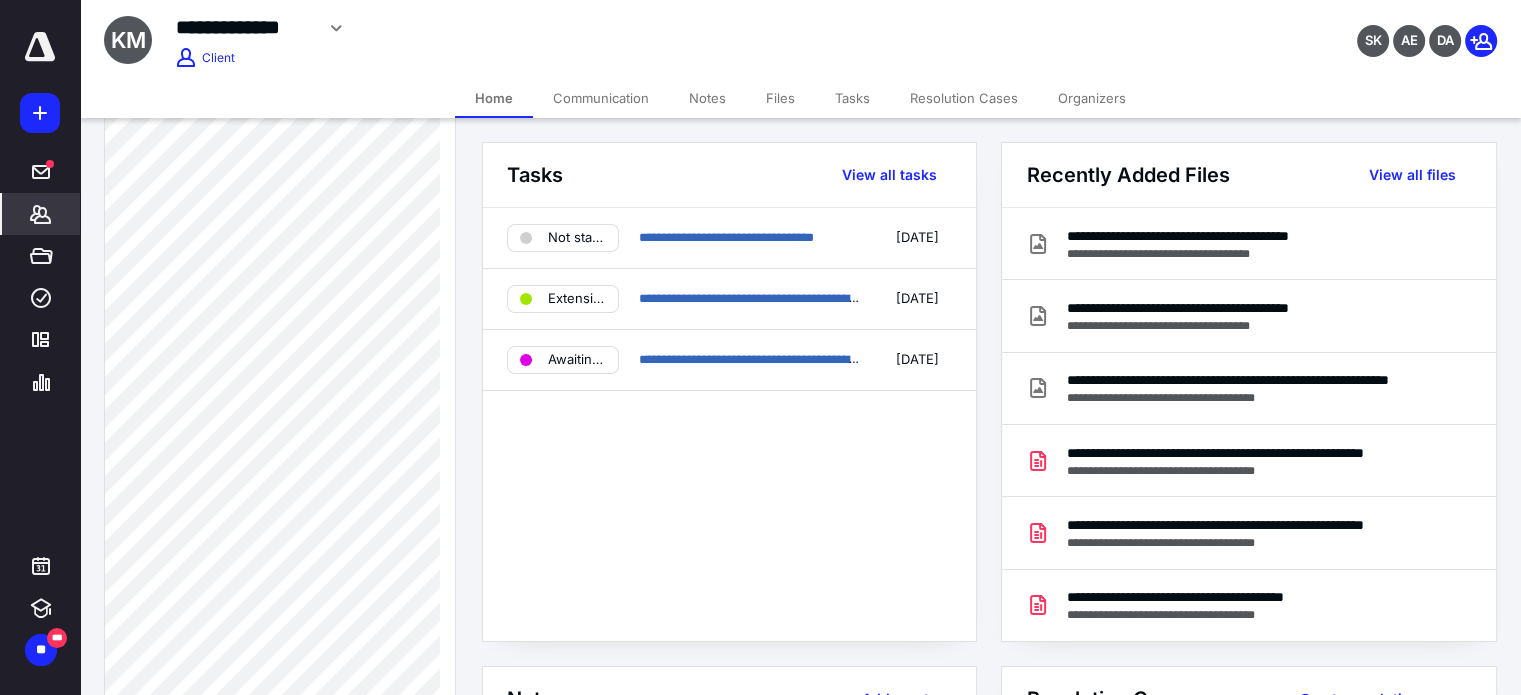 scroll, scrollTop: 200, scrollLeft: 0, axis: vertical 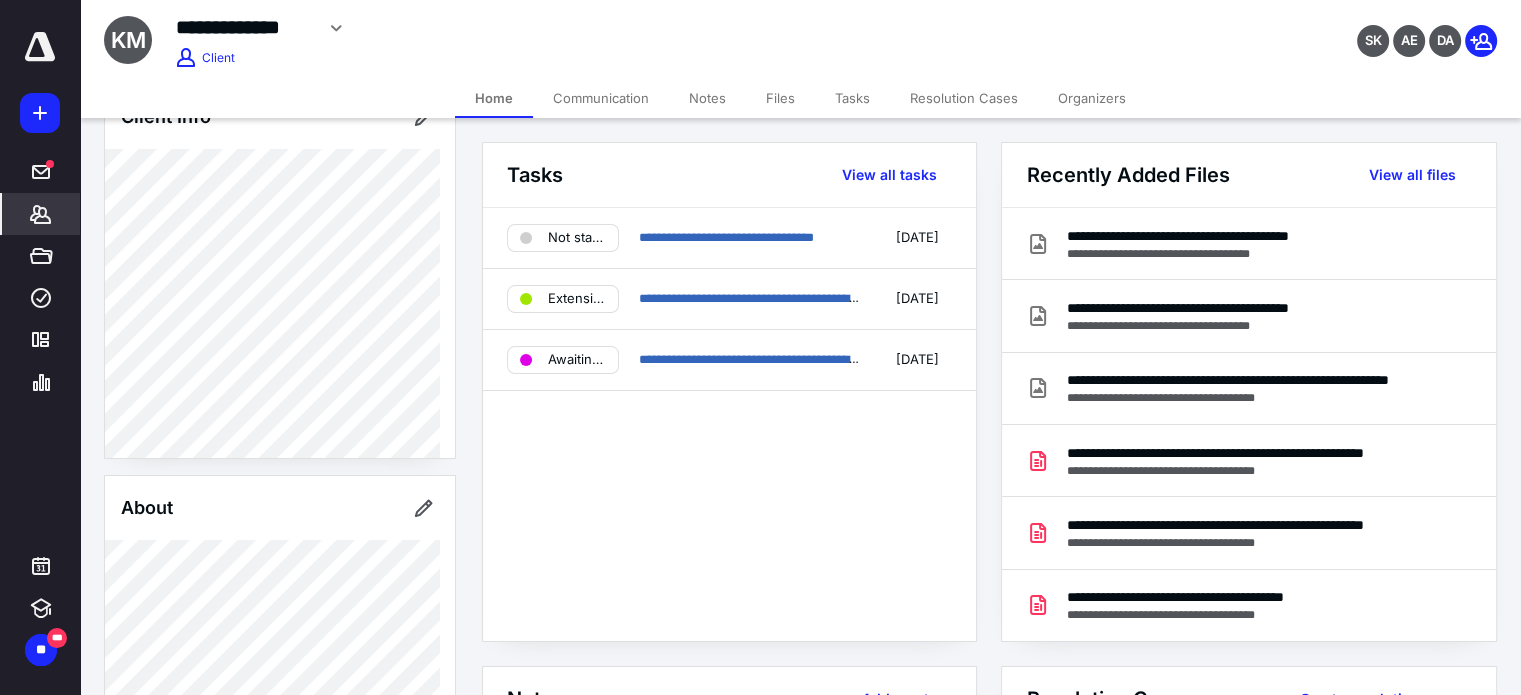 click on "*******" at bounding box center (41, 214) 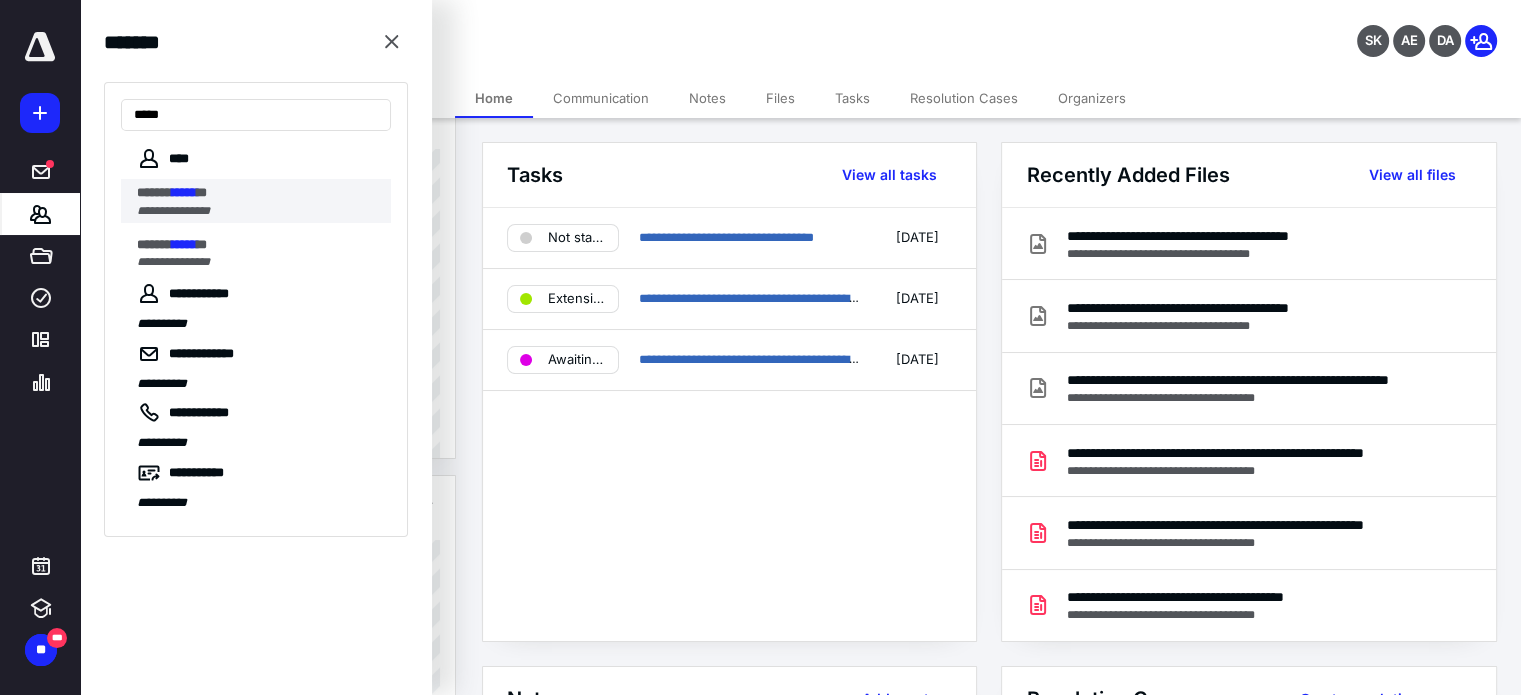 type on "*****" 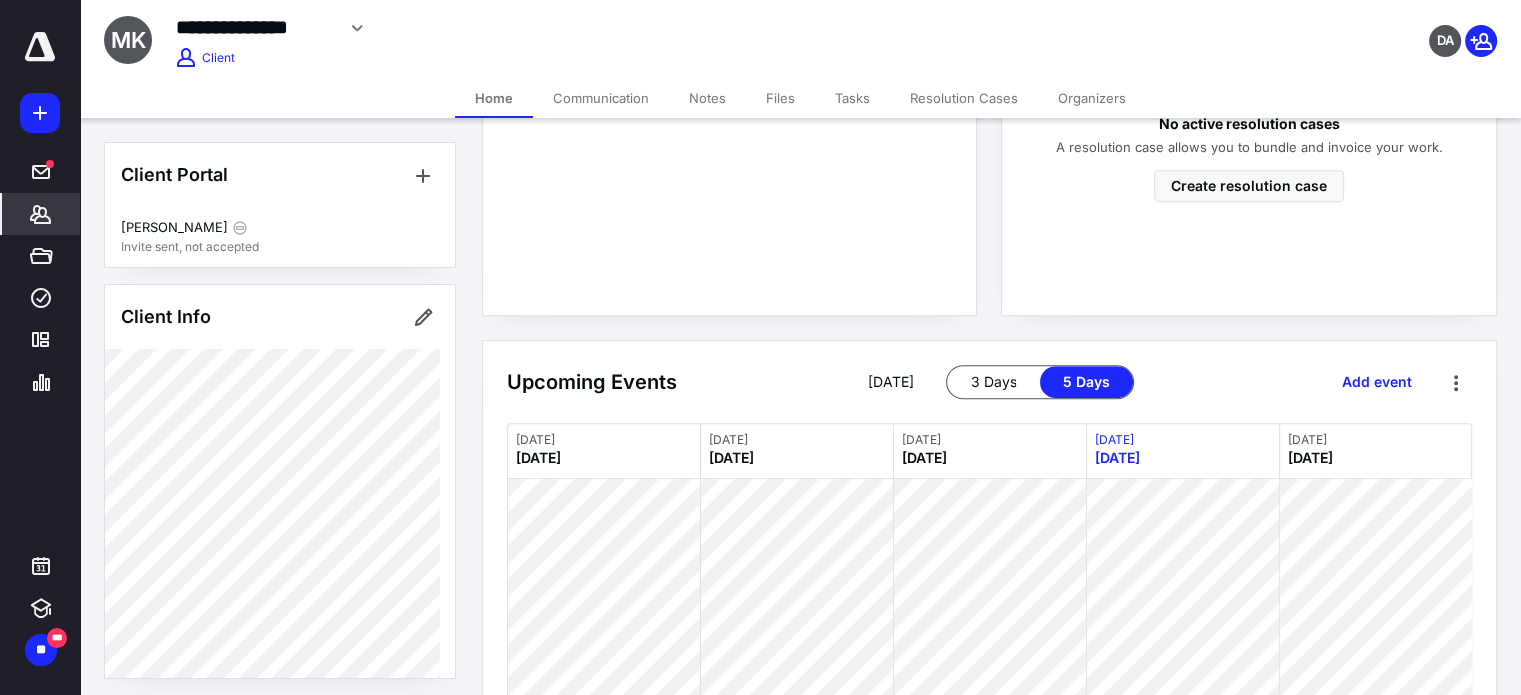 scroll, scrollTop: 953, scrollLeft: 0, axis: vertical 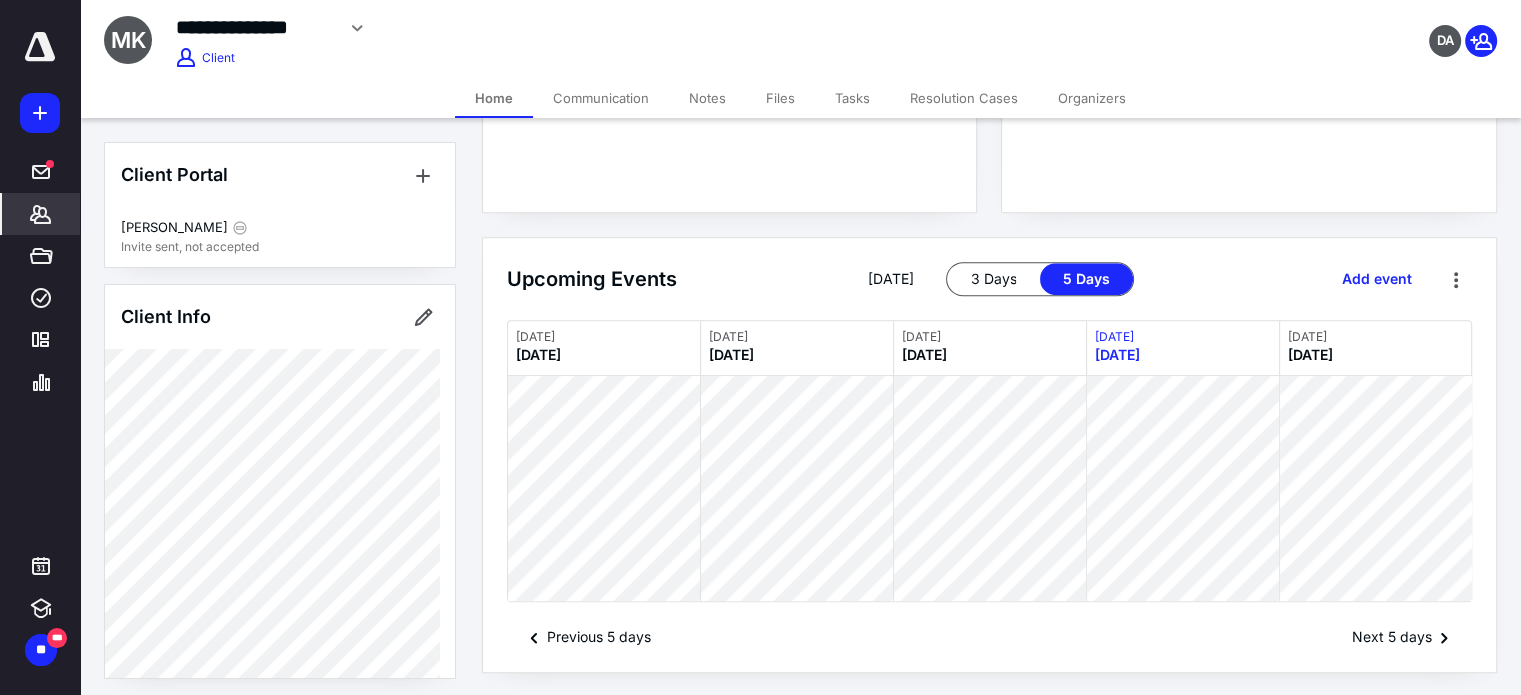 click on "Communication" at bounding box center (601, 98) 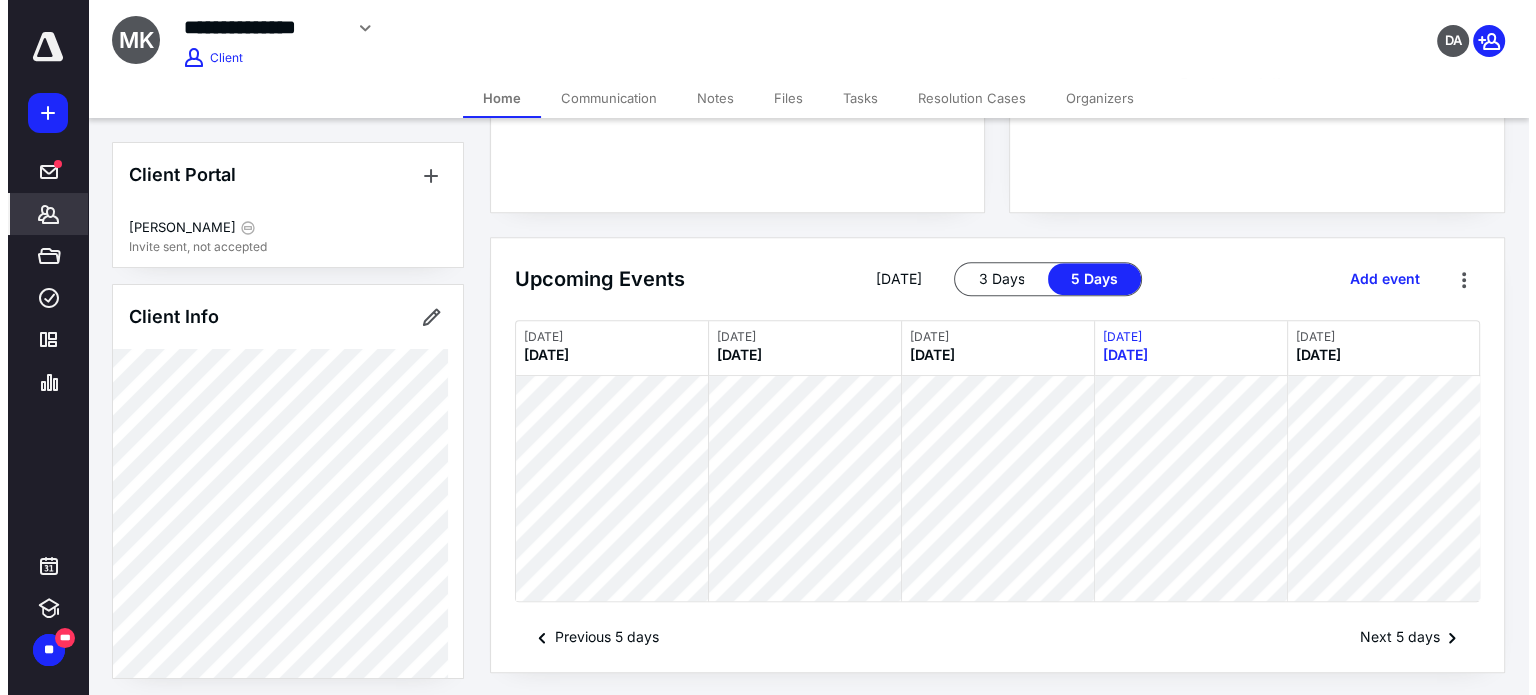 scroll, scrollTop: 0, scrollLeft: 0, axis: both 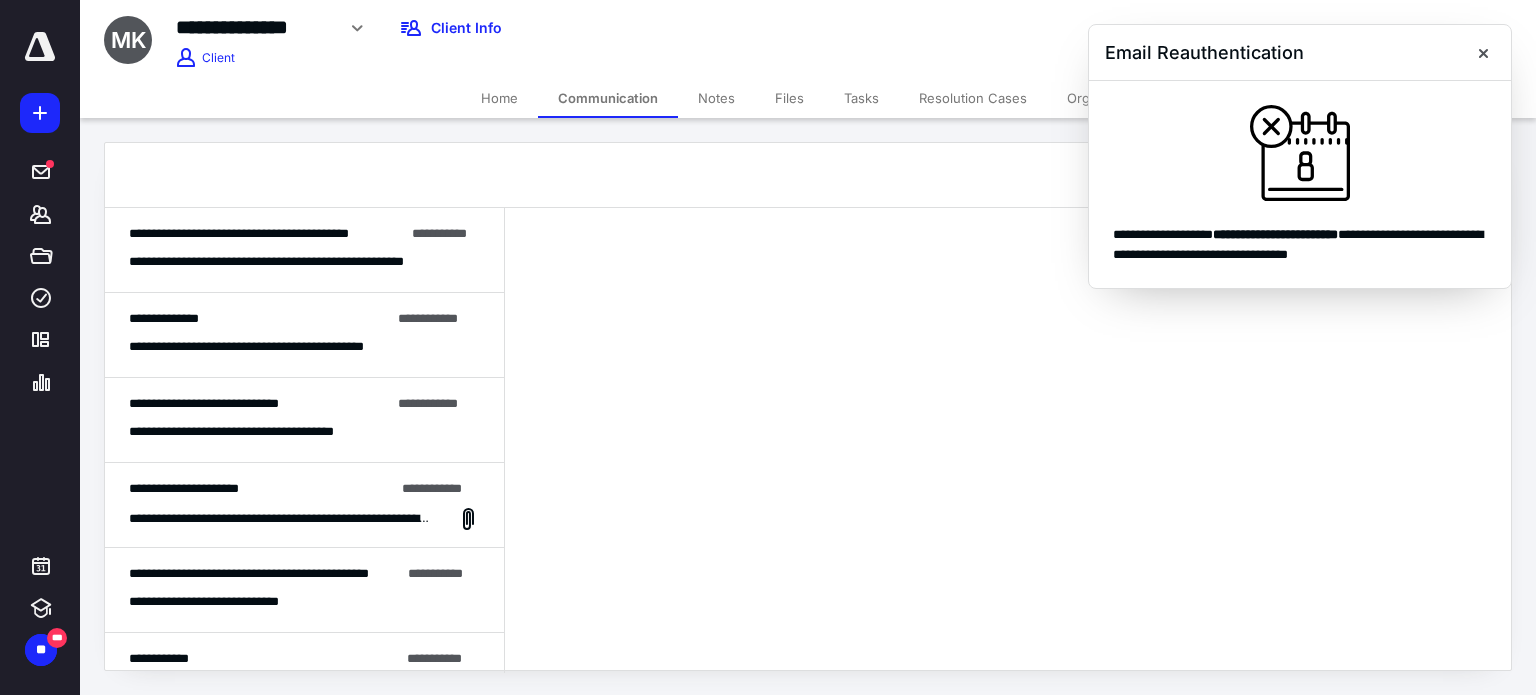 click on "**********" at bounding box center (304, 250) 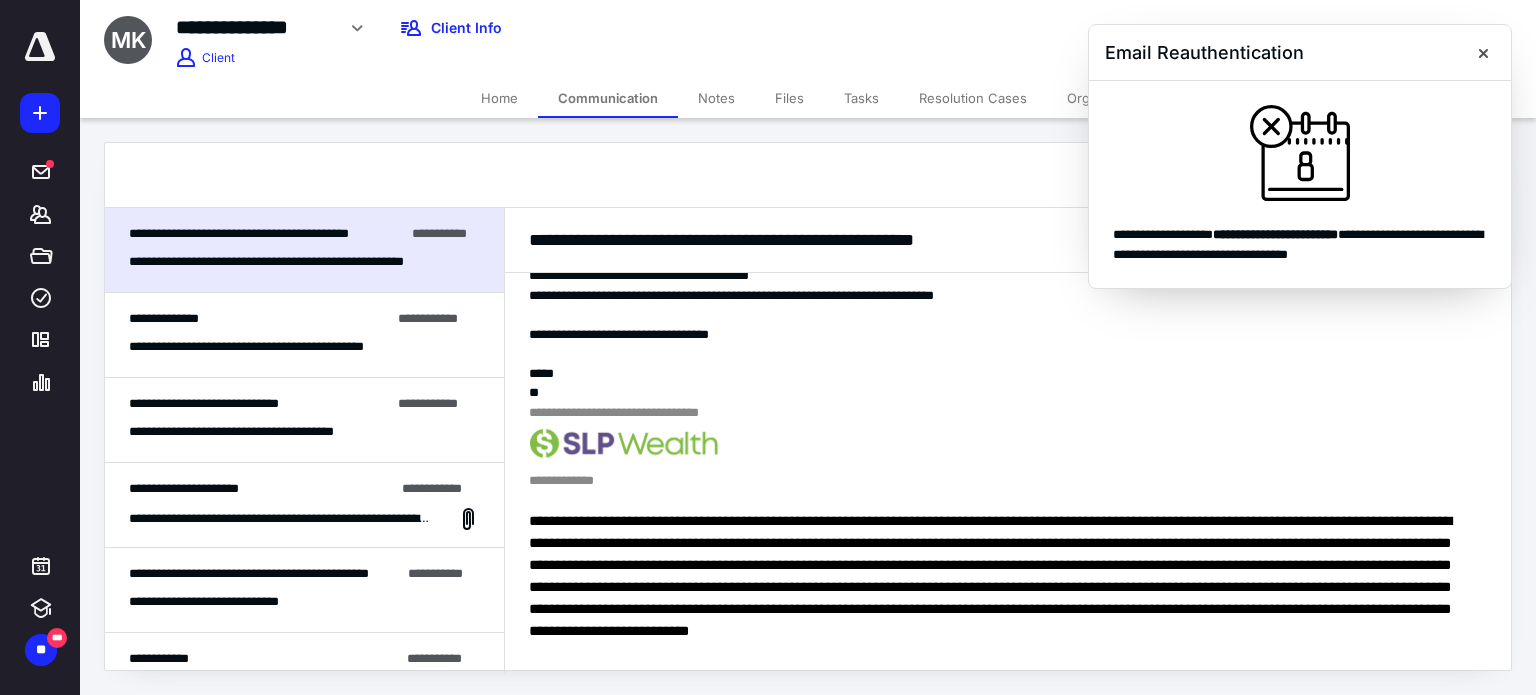 scroll, scrollTop: 173, scrollLeft: 0, axis: vertical 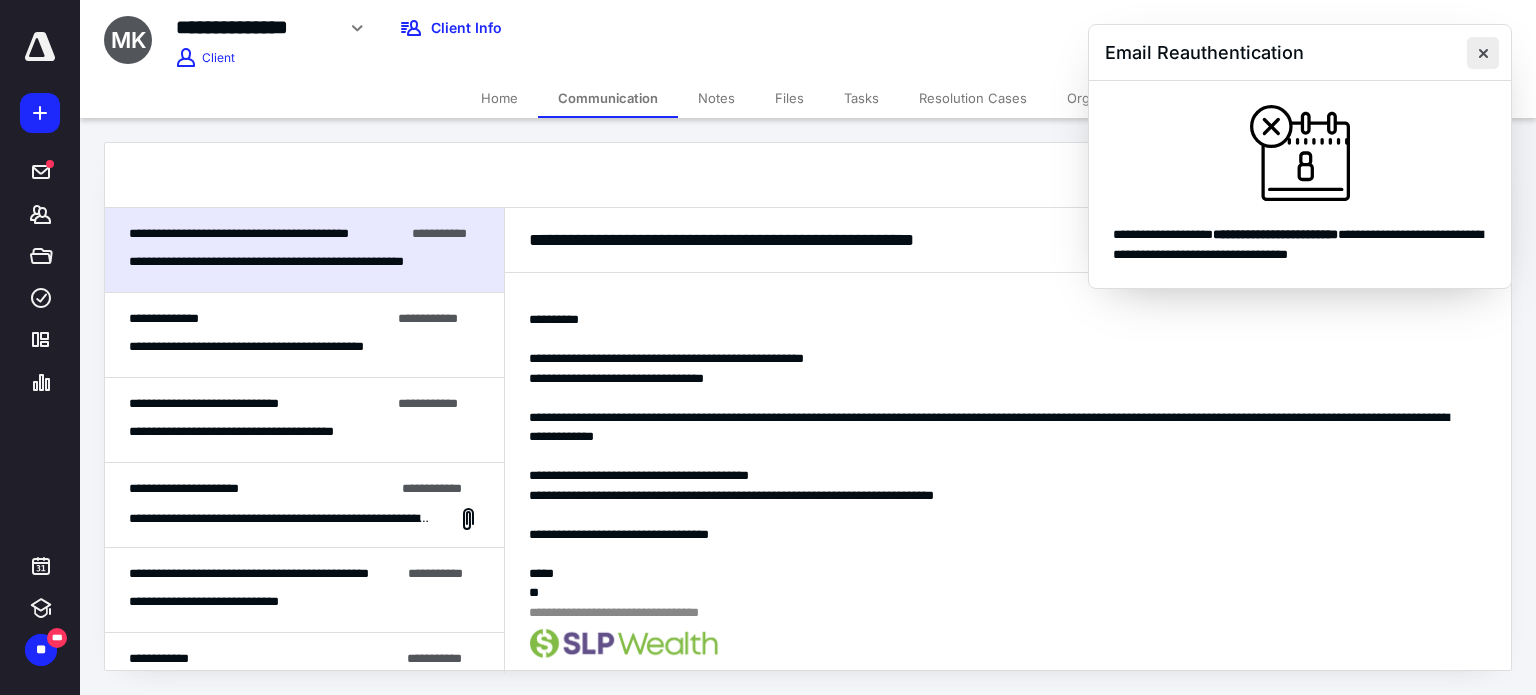 click at bounding box center [1483, 53] 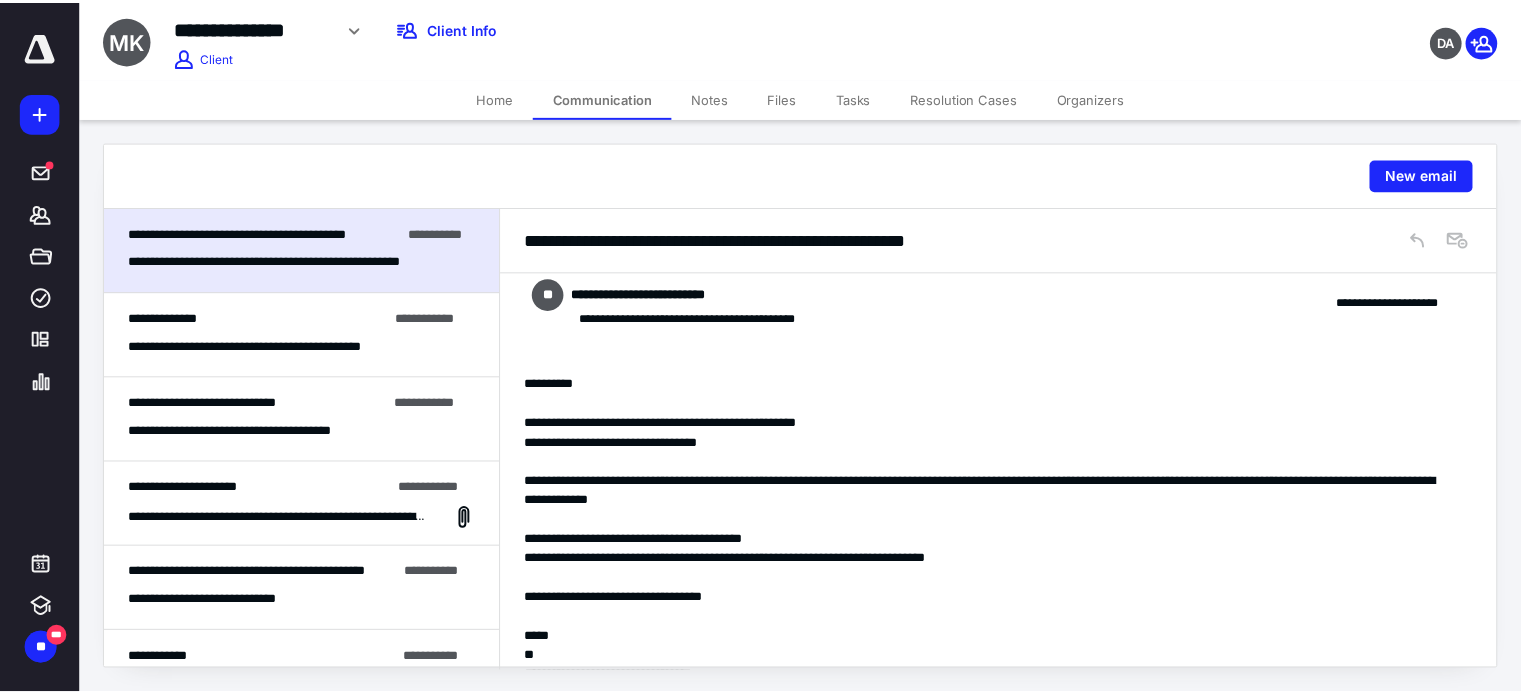 scroll, scrollTop: 73, scrollLeft: 0, axis: vertical 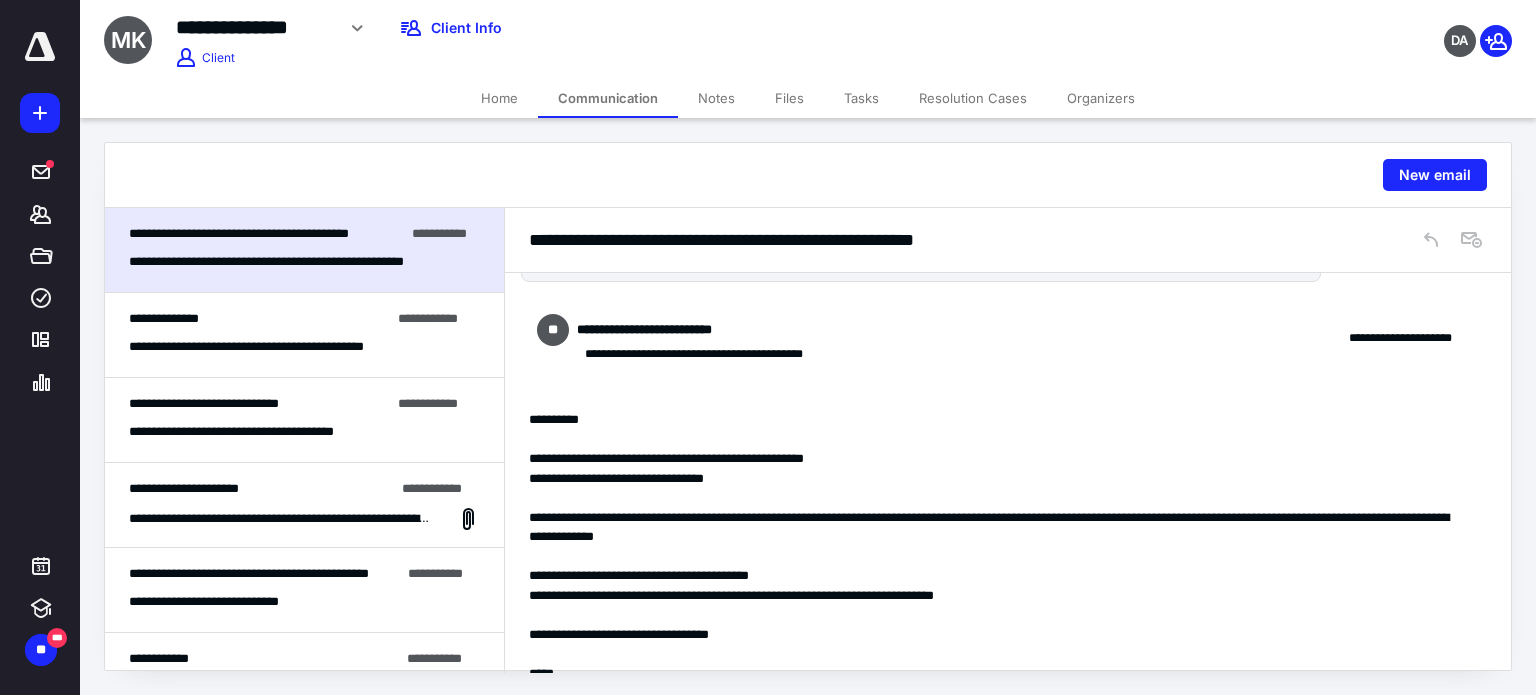 click on "Home" at bounding box center (499, 98) 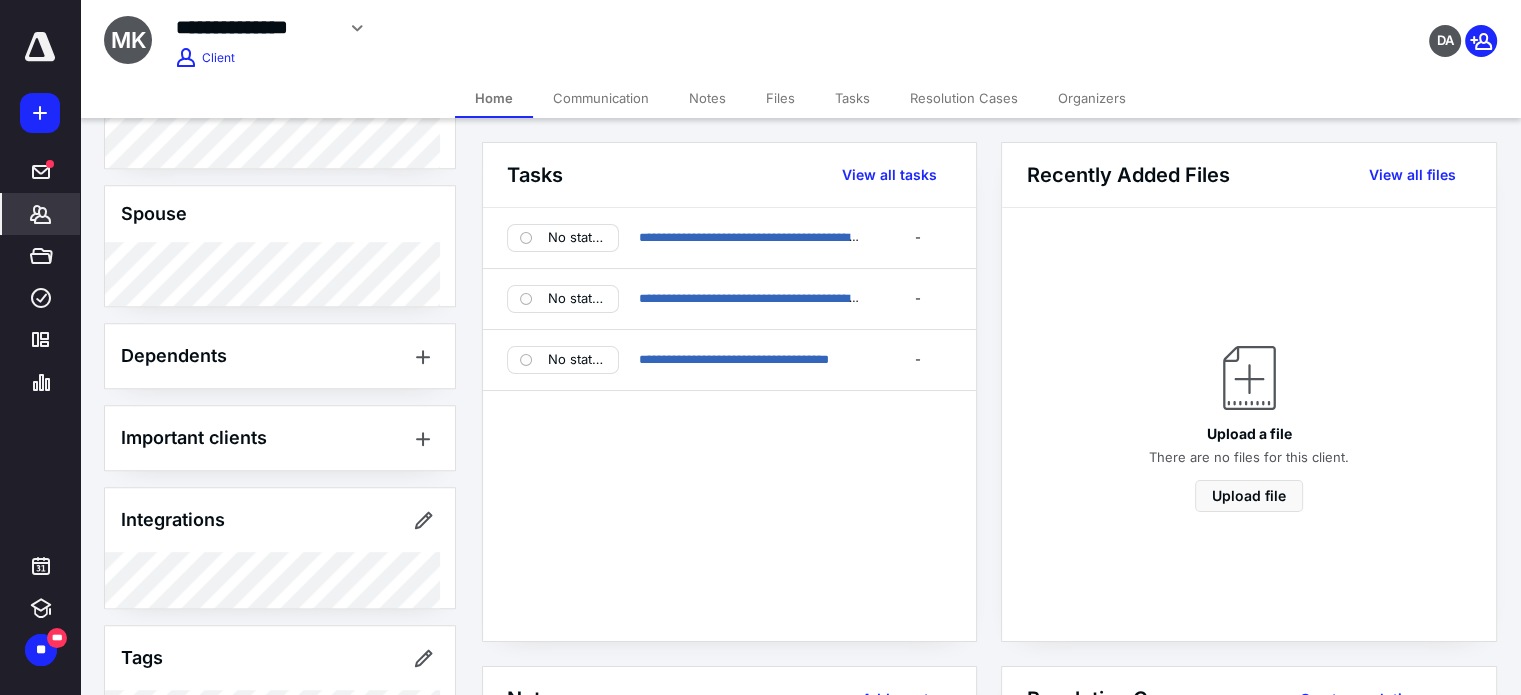 scroll, scrollTop: 1392, scrollLeft: 0, axis: vertical 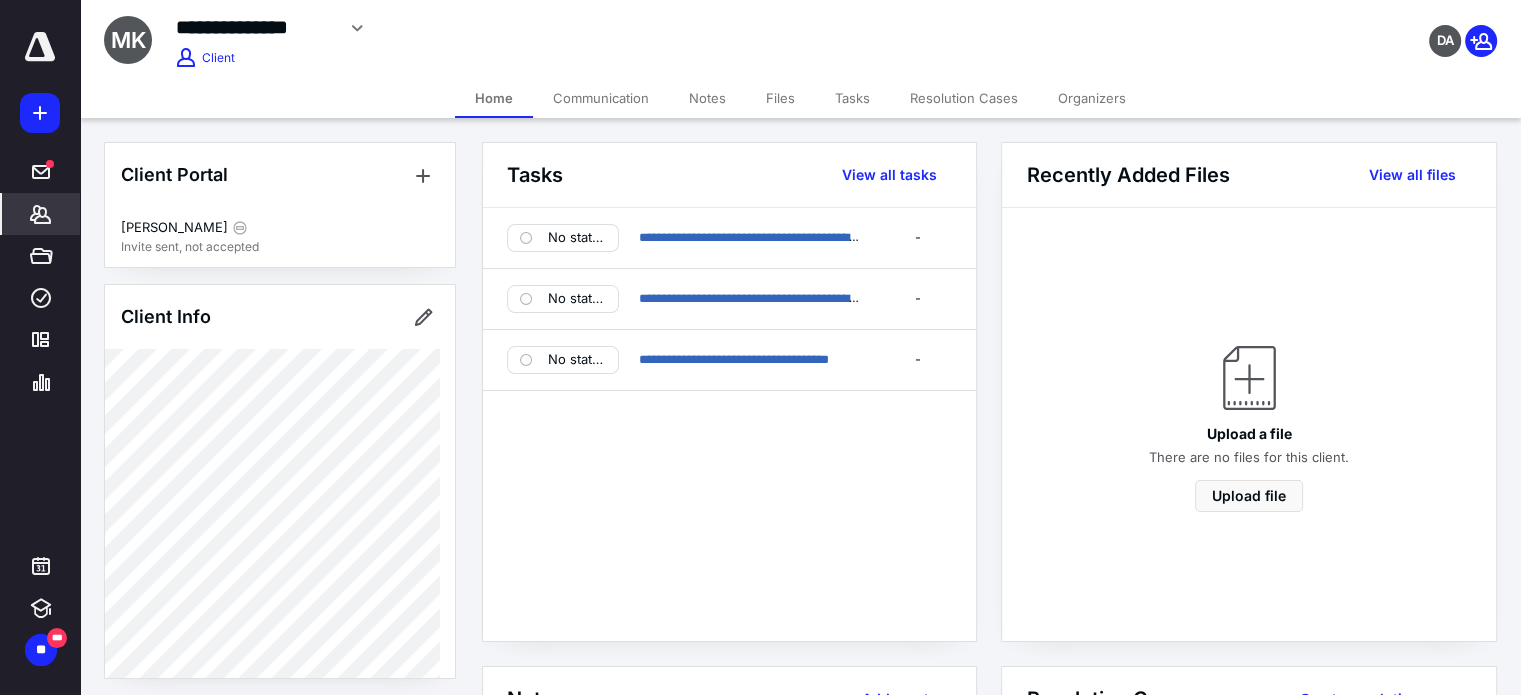click on "Communication" at bounding box center (601, 98) 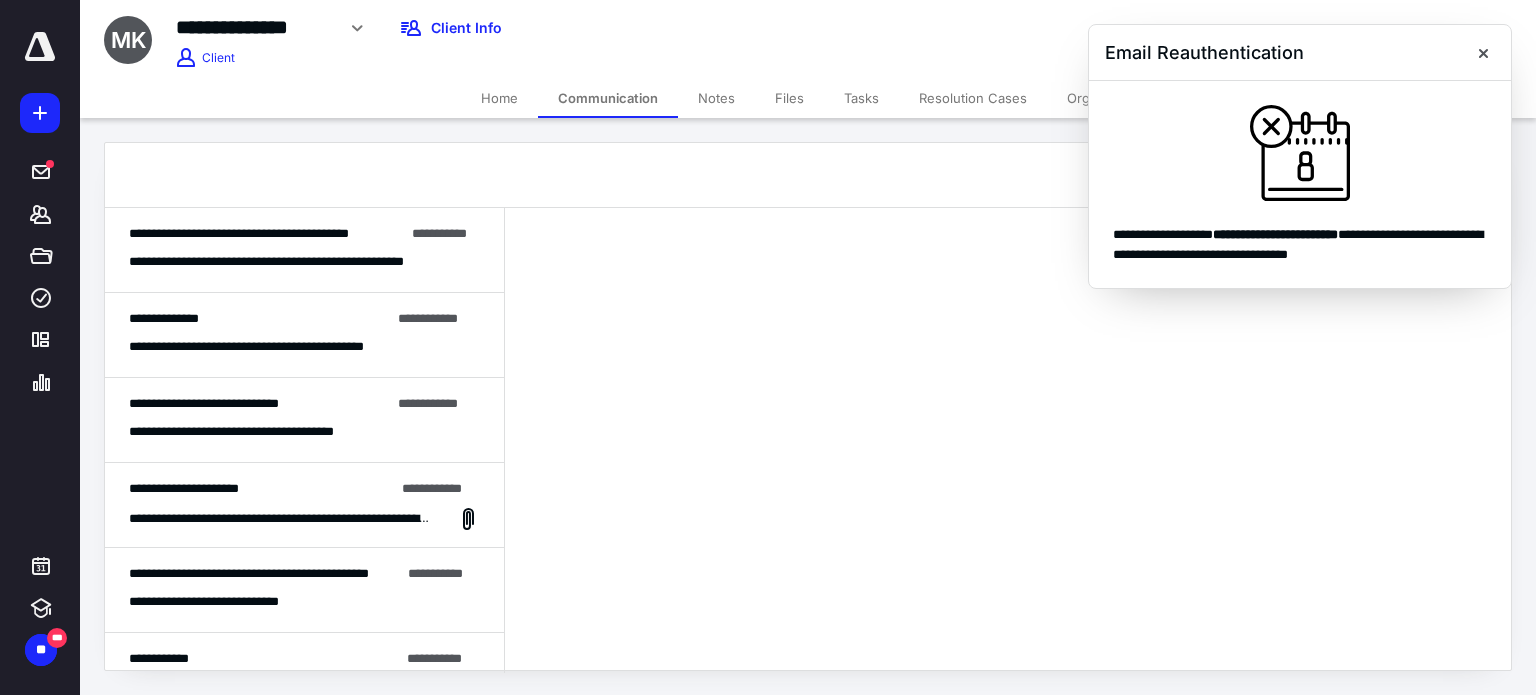 click on "Home" at bounding box center (499, 98) 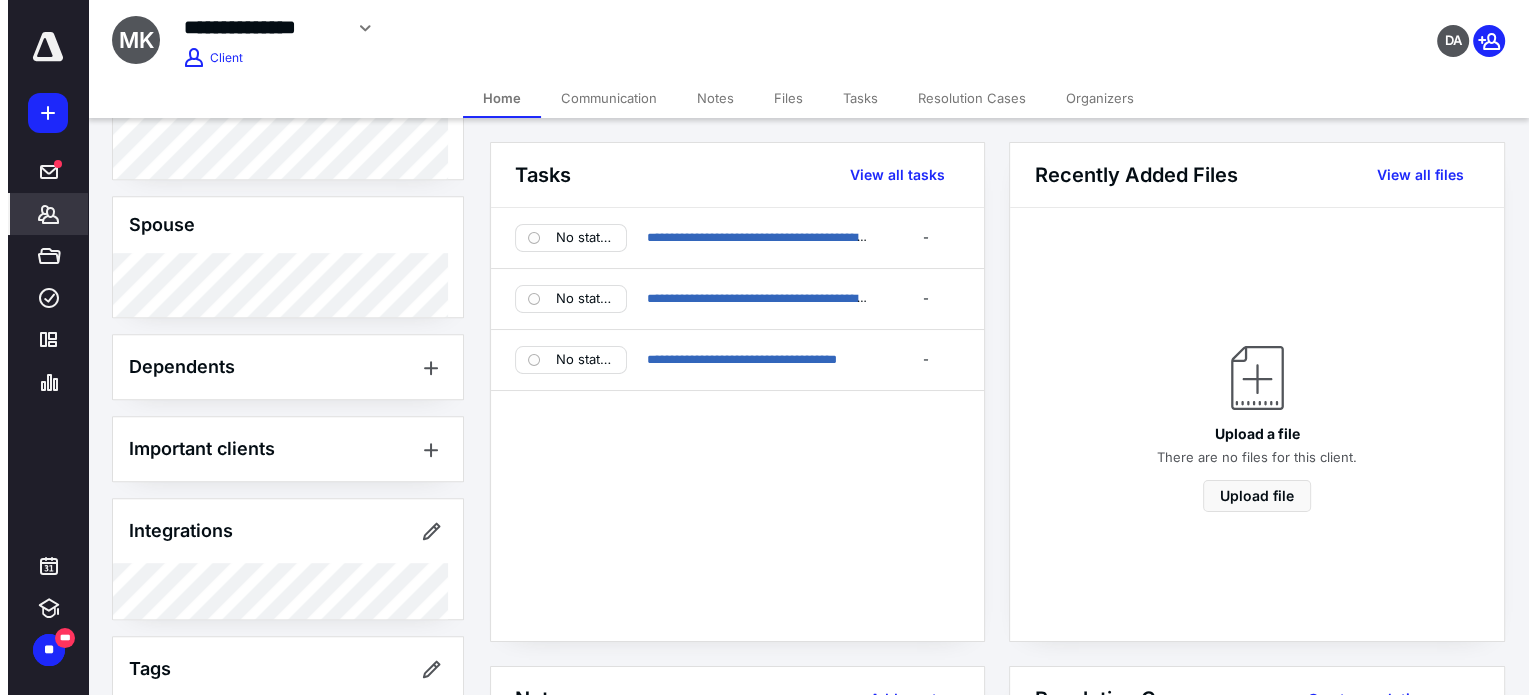 scroll, scrollTop: 1392, scrollLeft: 0, axis: vertical 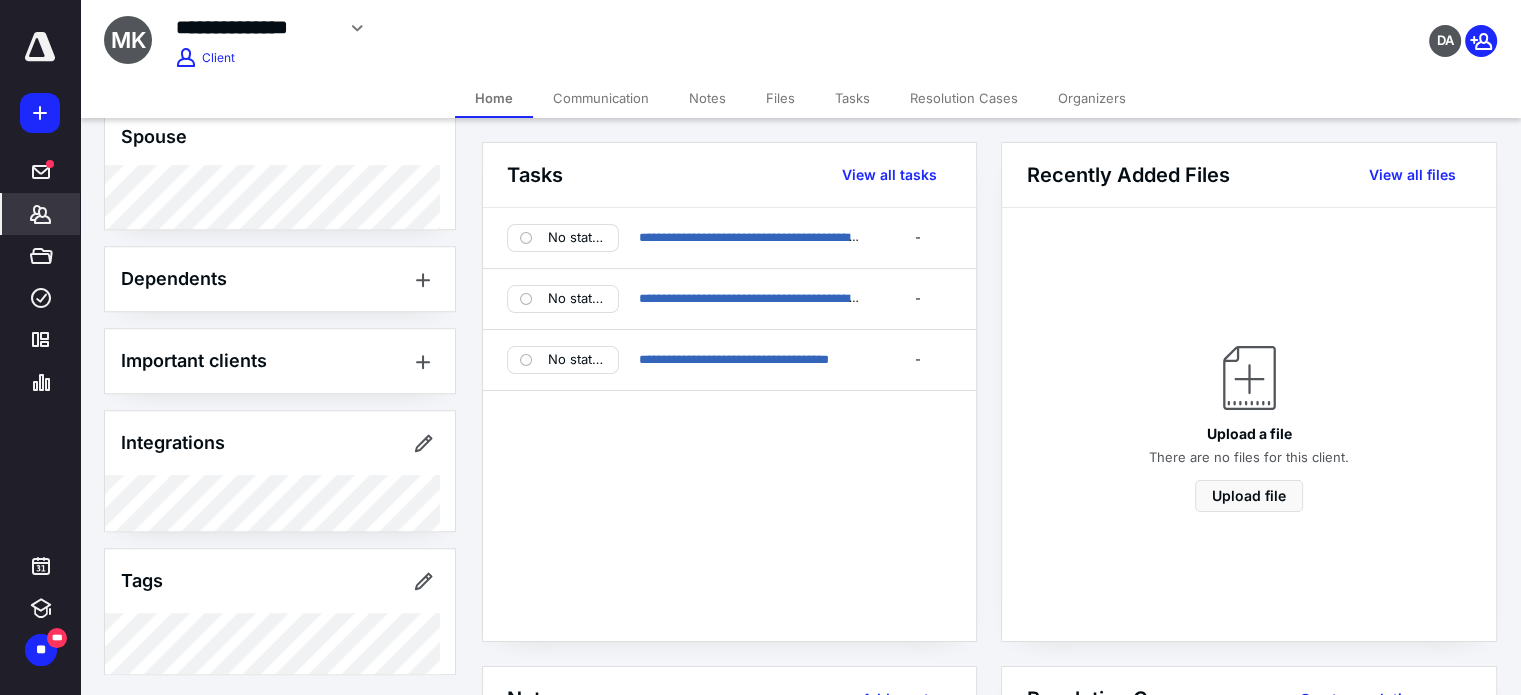 click 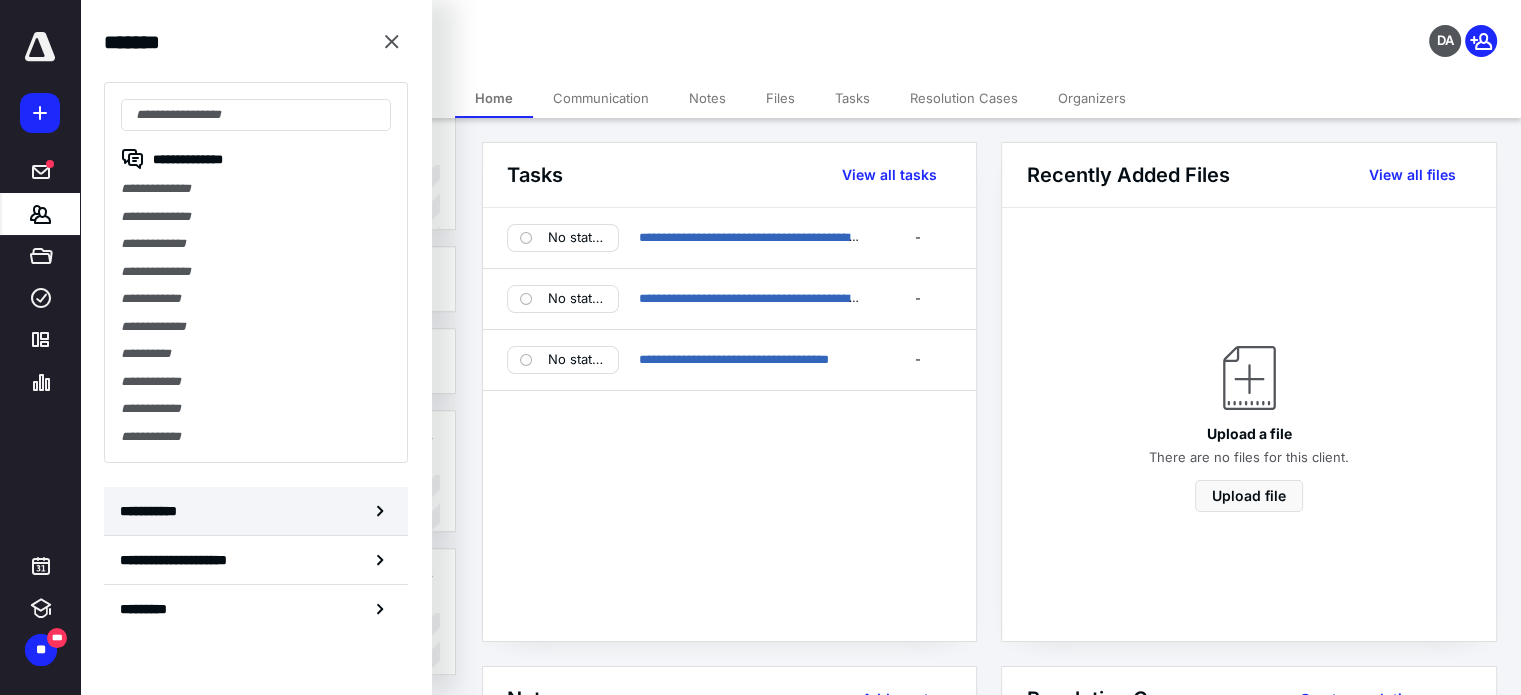 click on "**********" at bounding box center (256, 511) 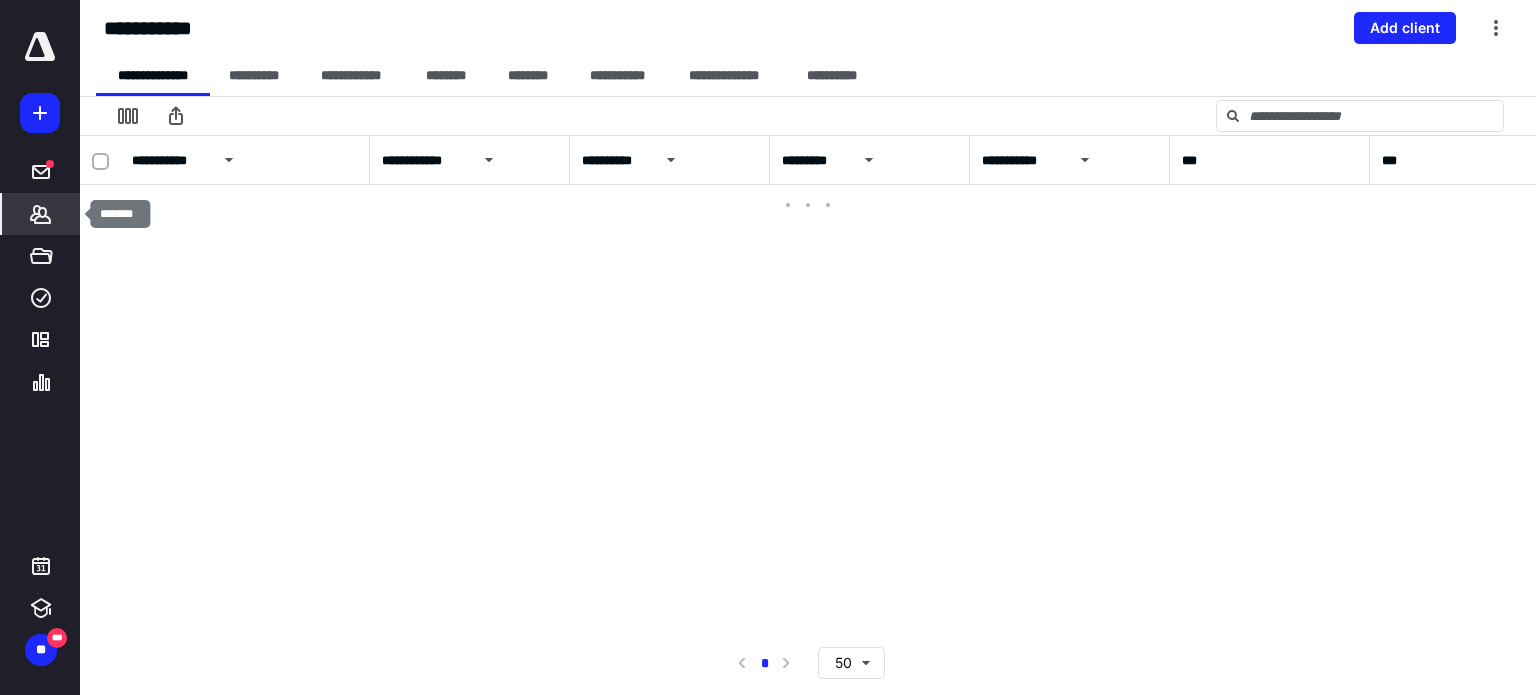 click on "*******" at bounding box center (41, 214) 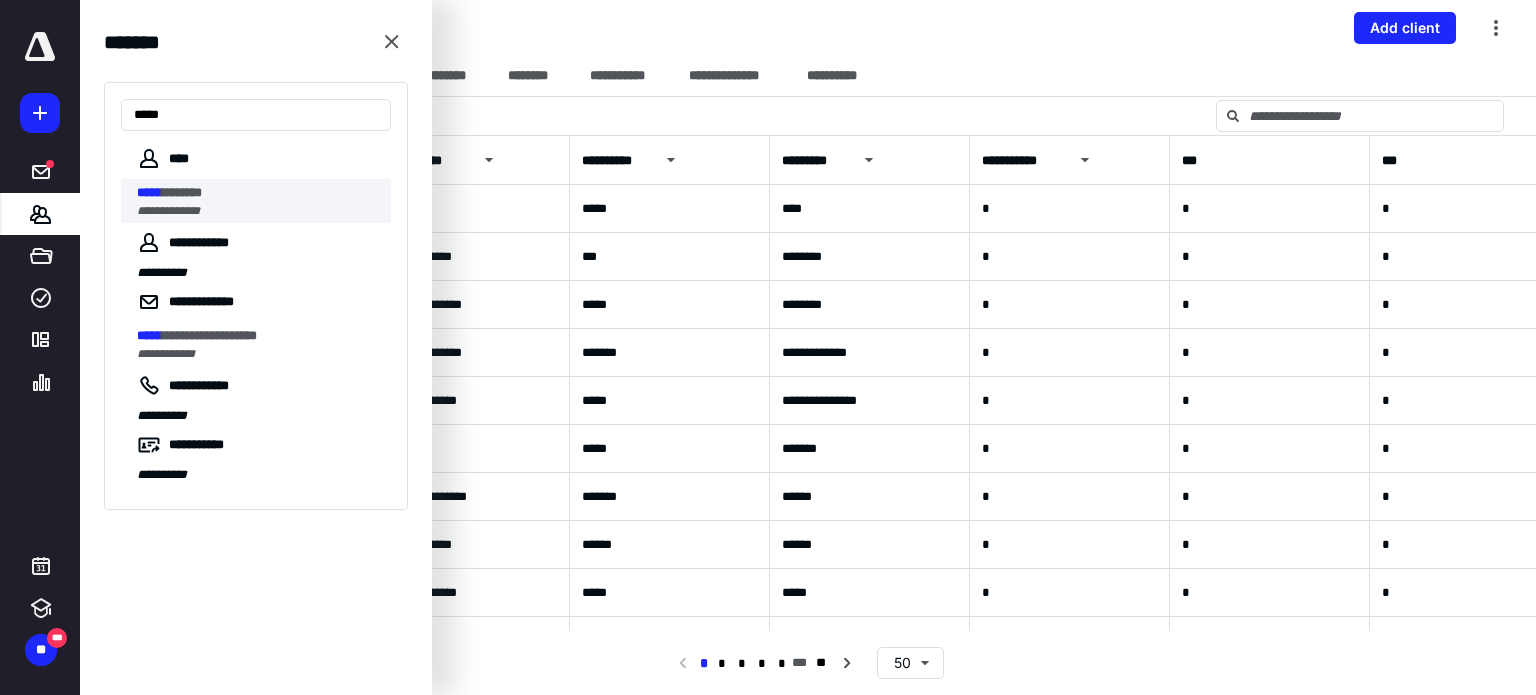 type on "*****" 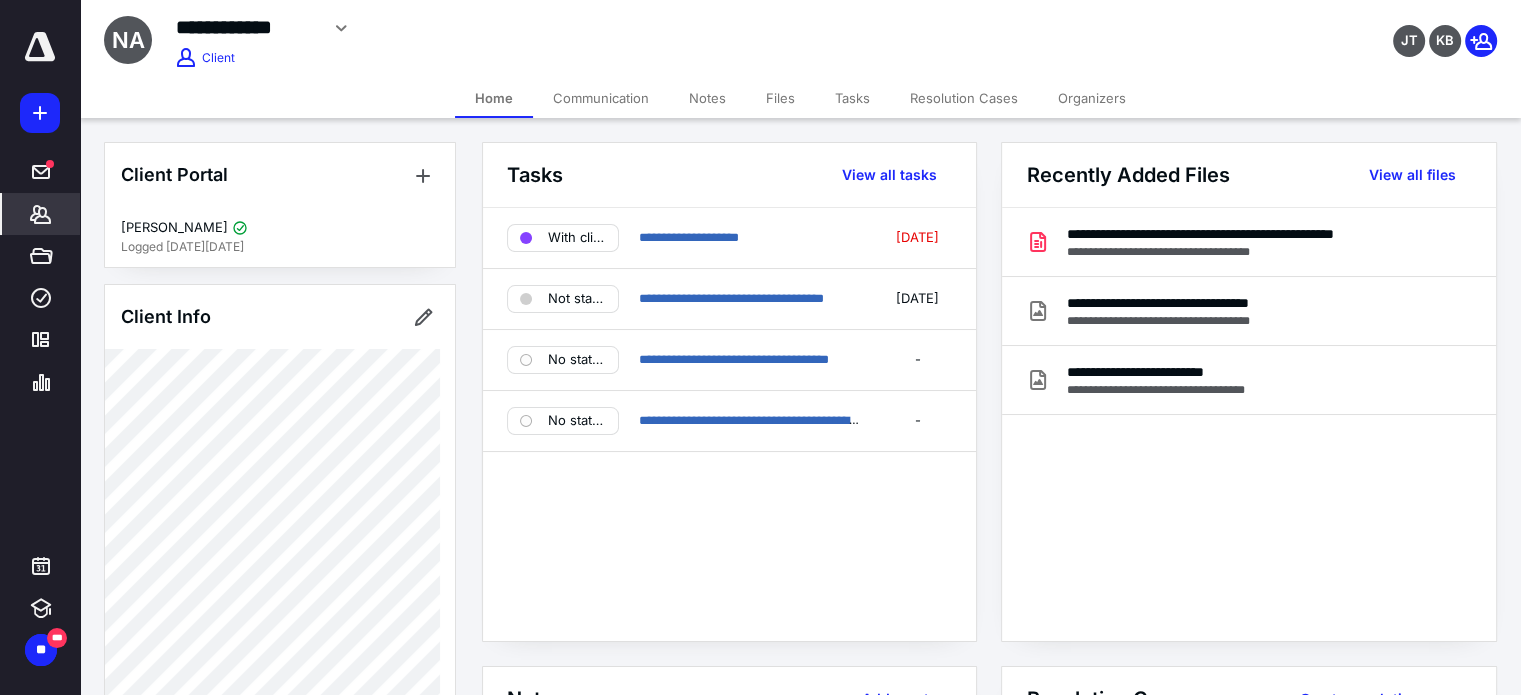 click on "Communication" at bounding box center (601, 98) 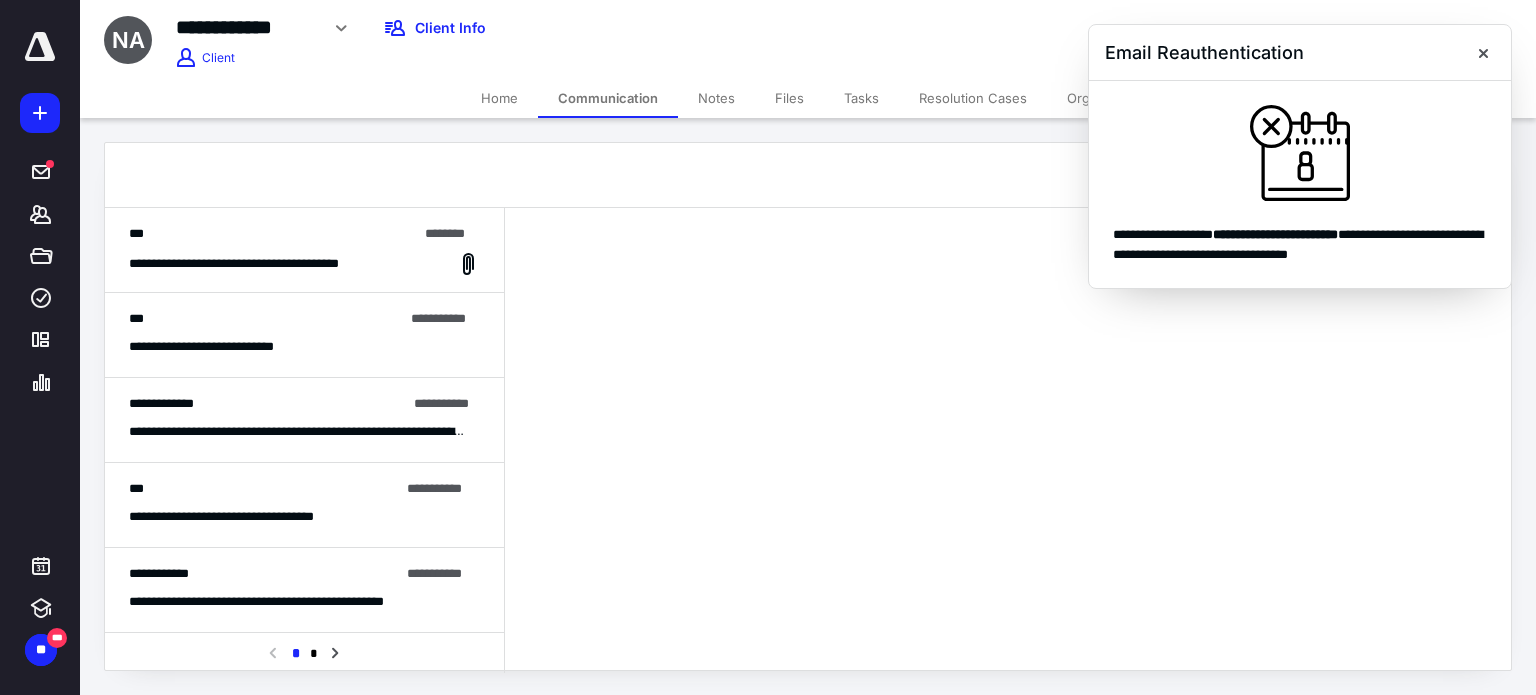 click on "***" at bounding box center [273, 234] 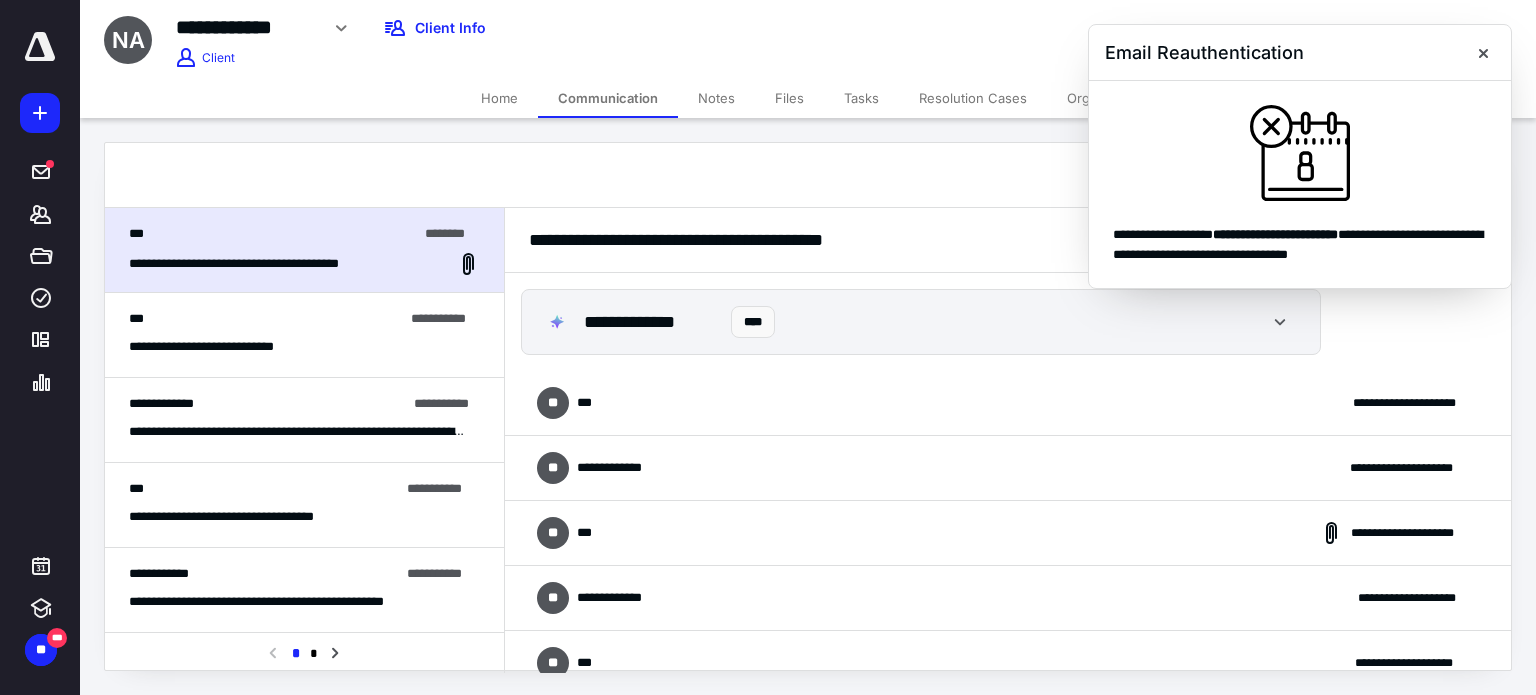 scroll, scrollTop: 818, scrollLeft: 0, axis: vertical 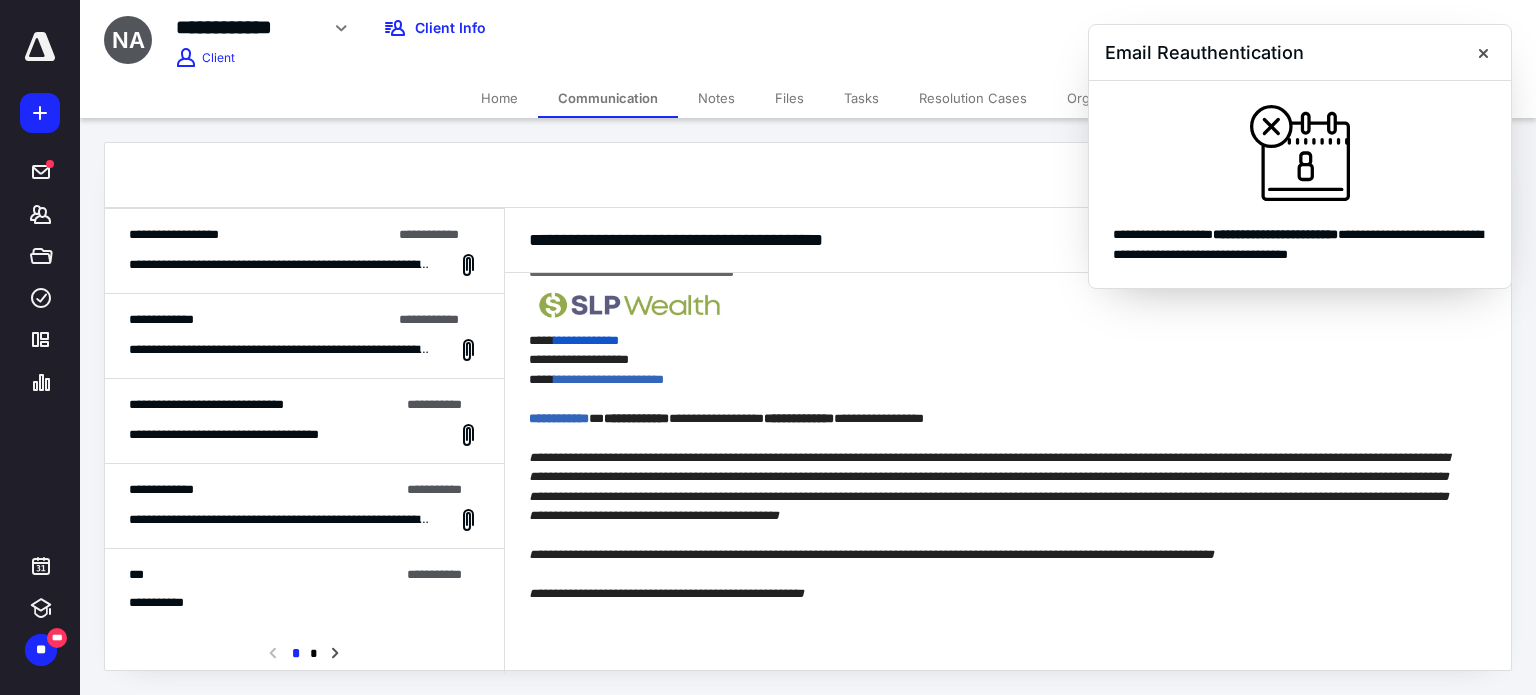 click on "**********" at bounding box center [304, 591] 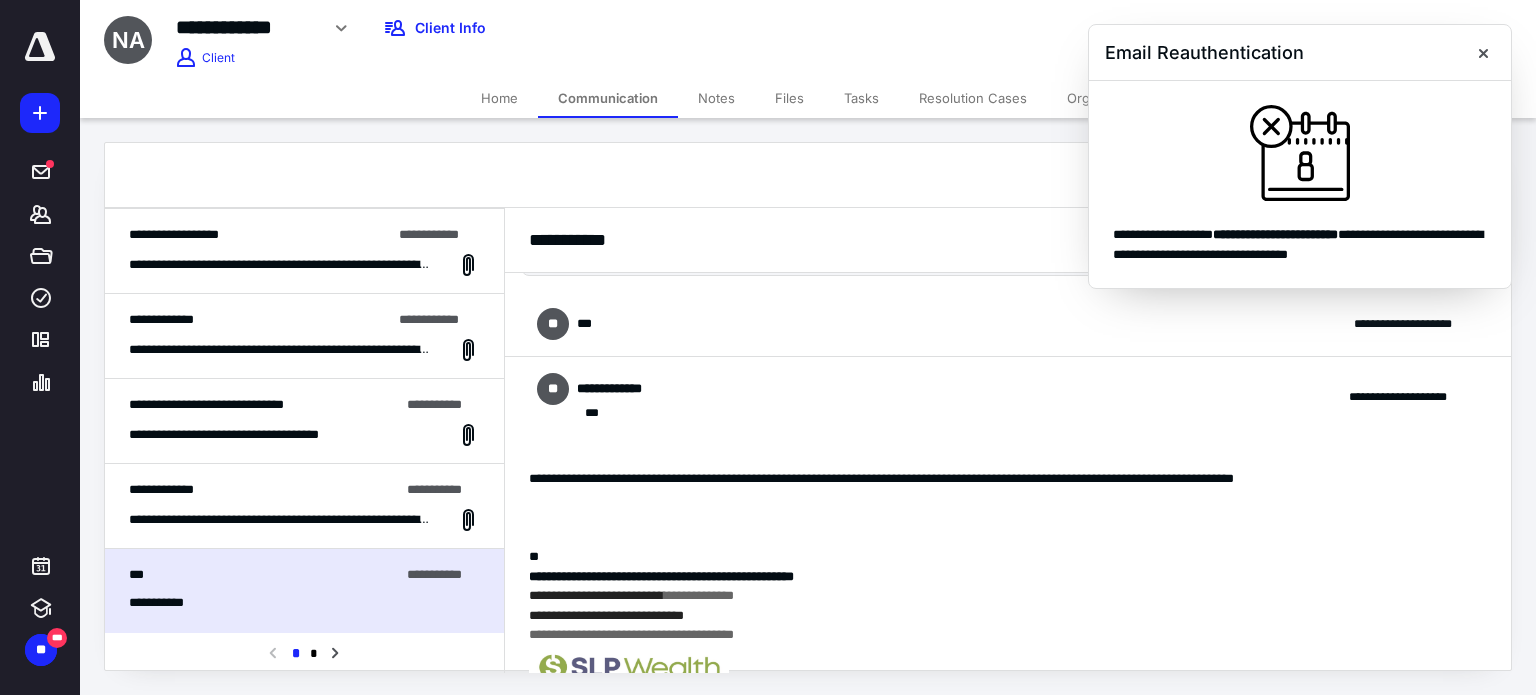 scroll, scrollTop: 0, scrollLeft: 0, axis: both 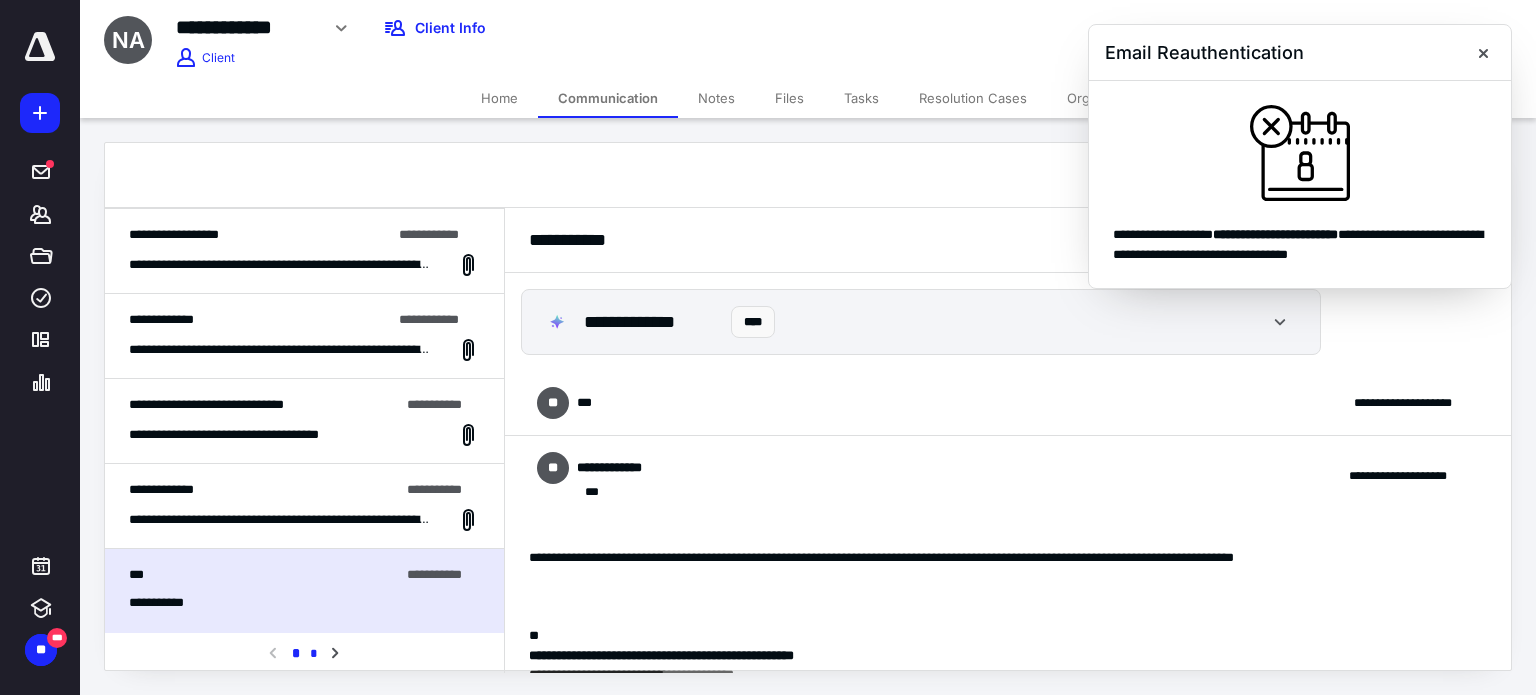 click on "*" at bounding box center (314, 654) 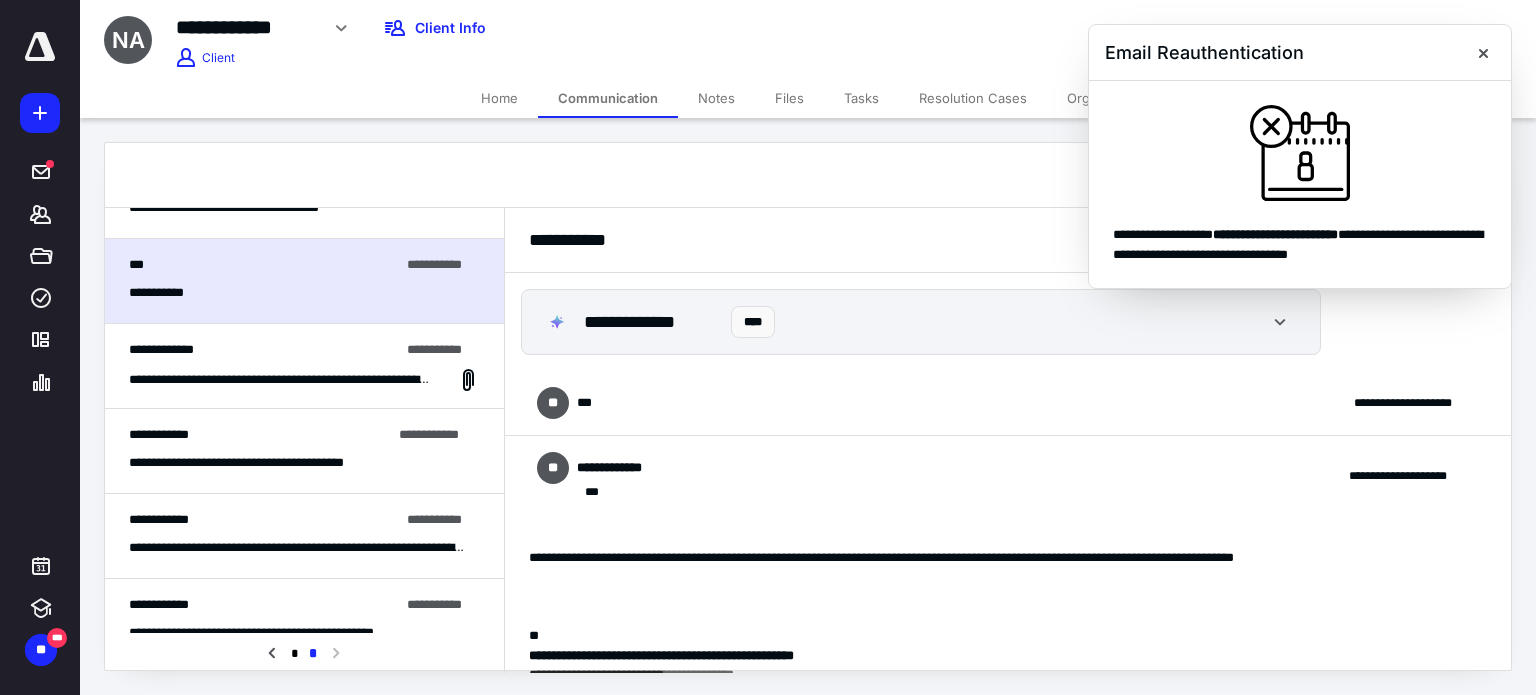 scroll, scrollTop: 84, scrollLeft: 0, axis: vertical 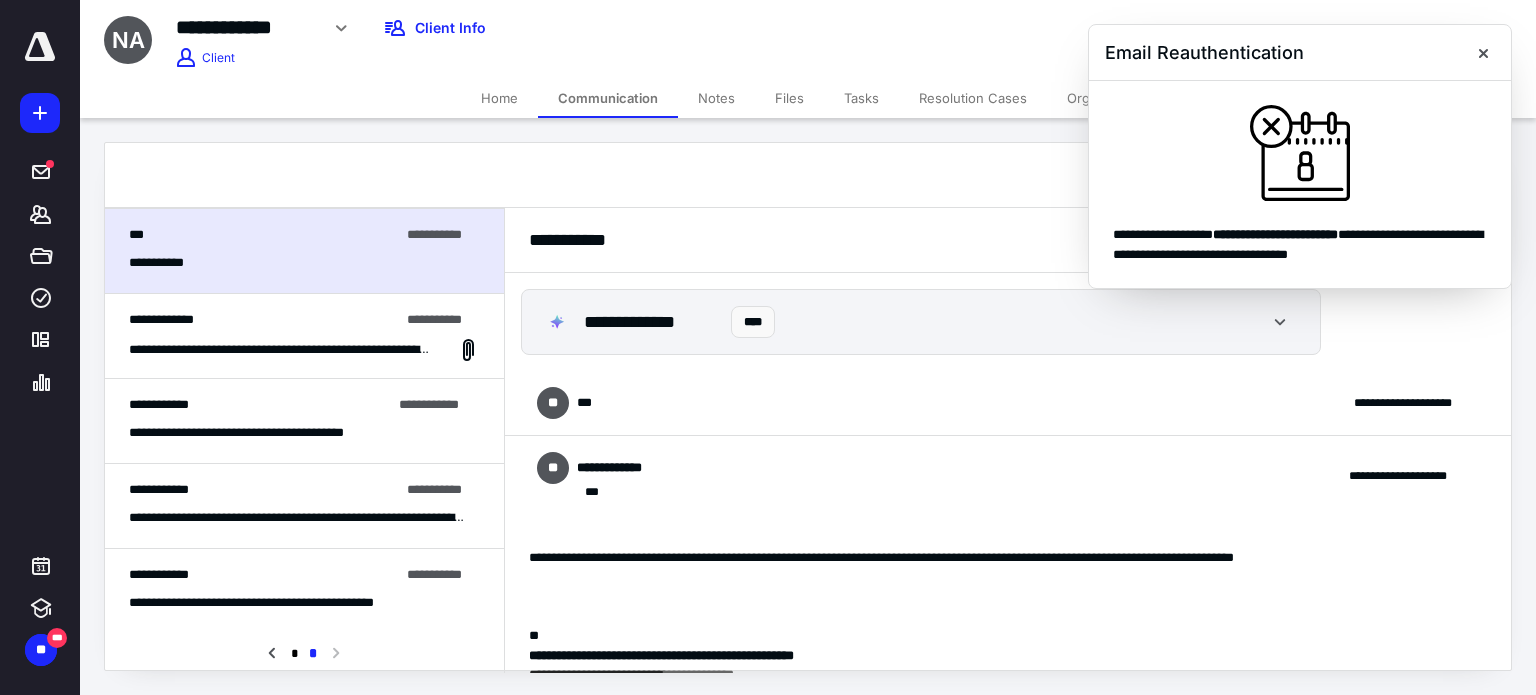 click on "**********" at bounding box center [276, 603] 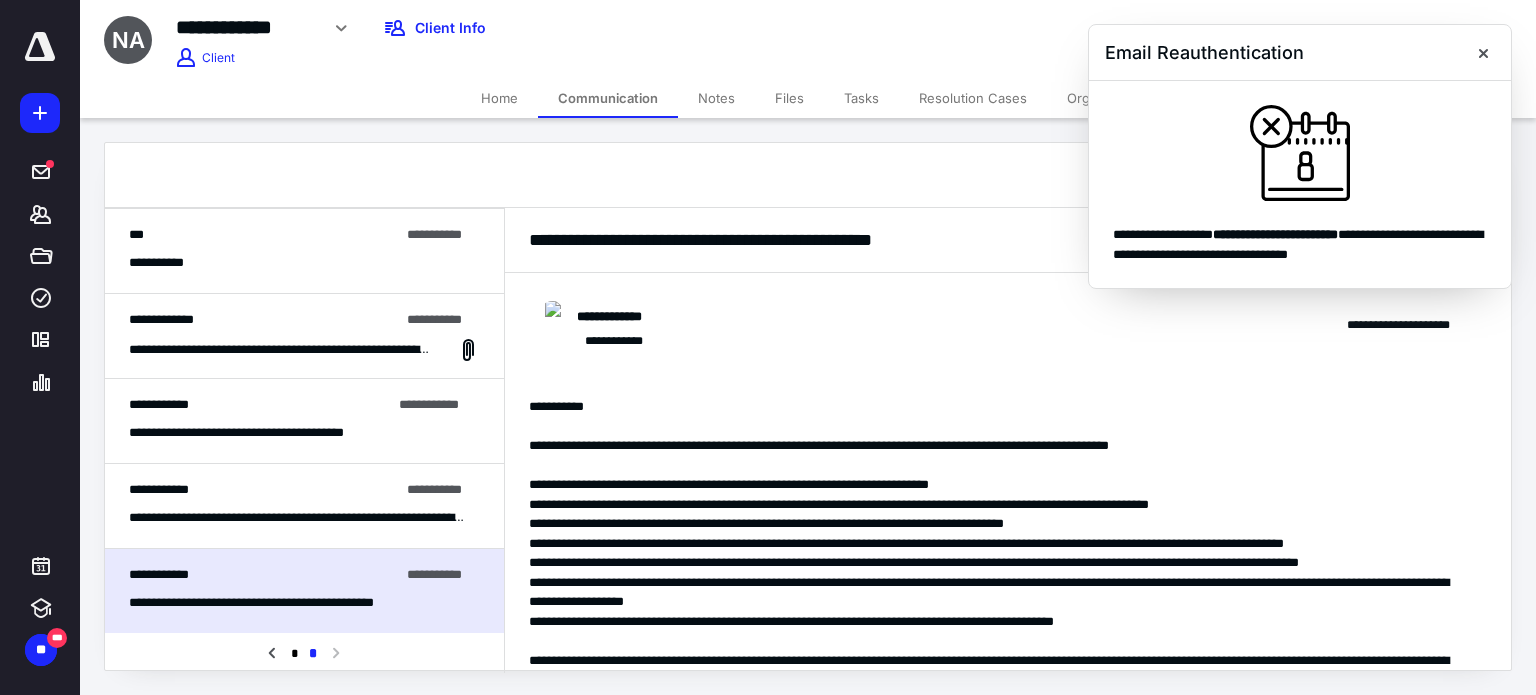 scroll, scrollTop: 55, scrollLeft: 0, axis: vertical 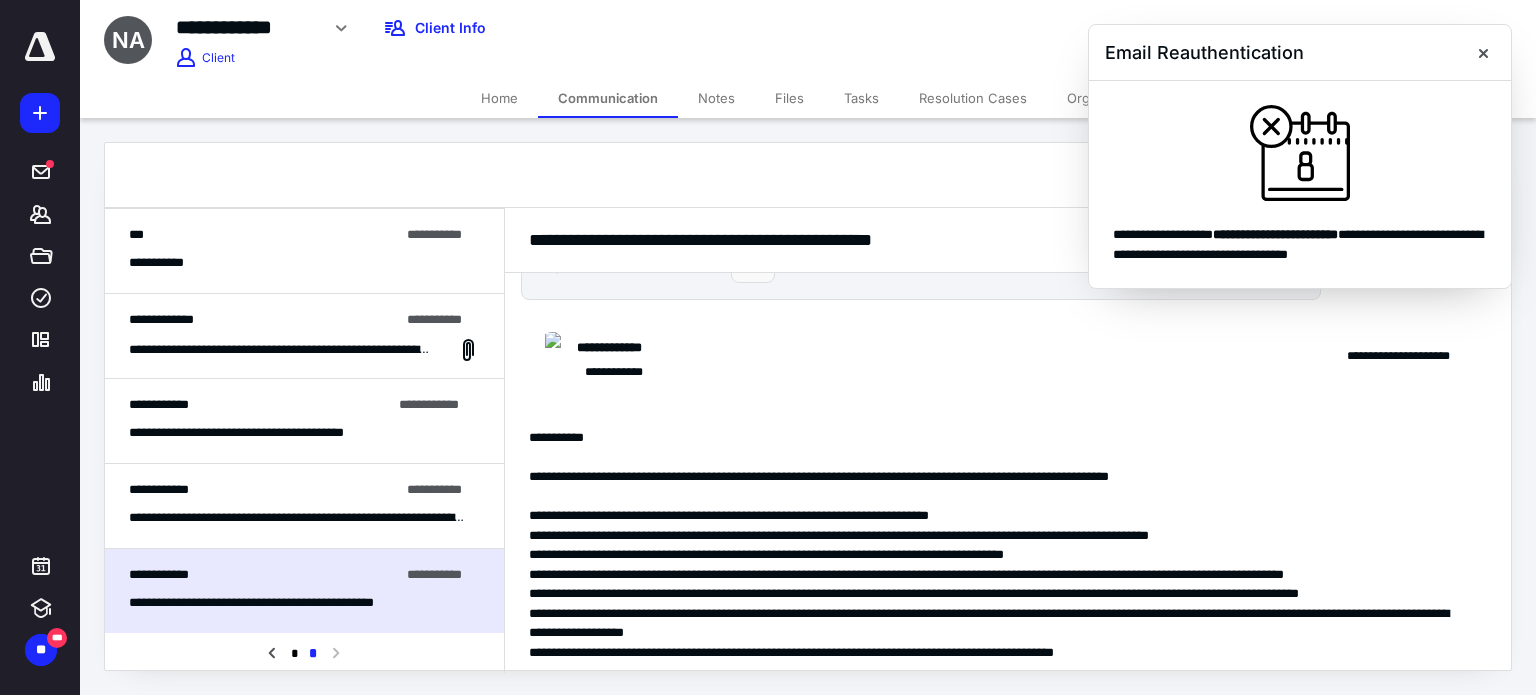 click on "**********" at bounding box center [264, 490] 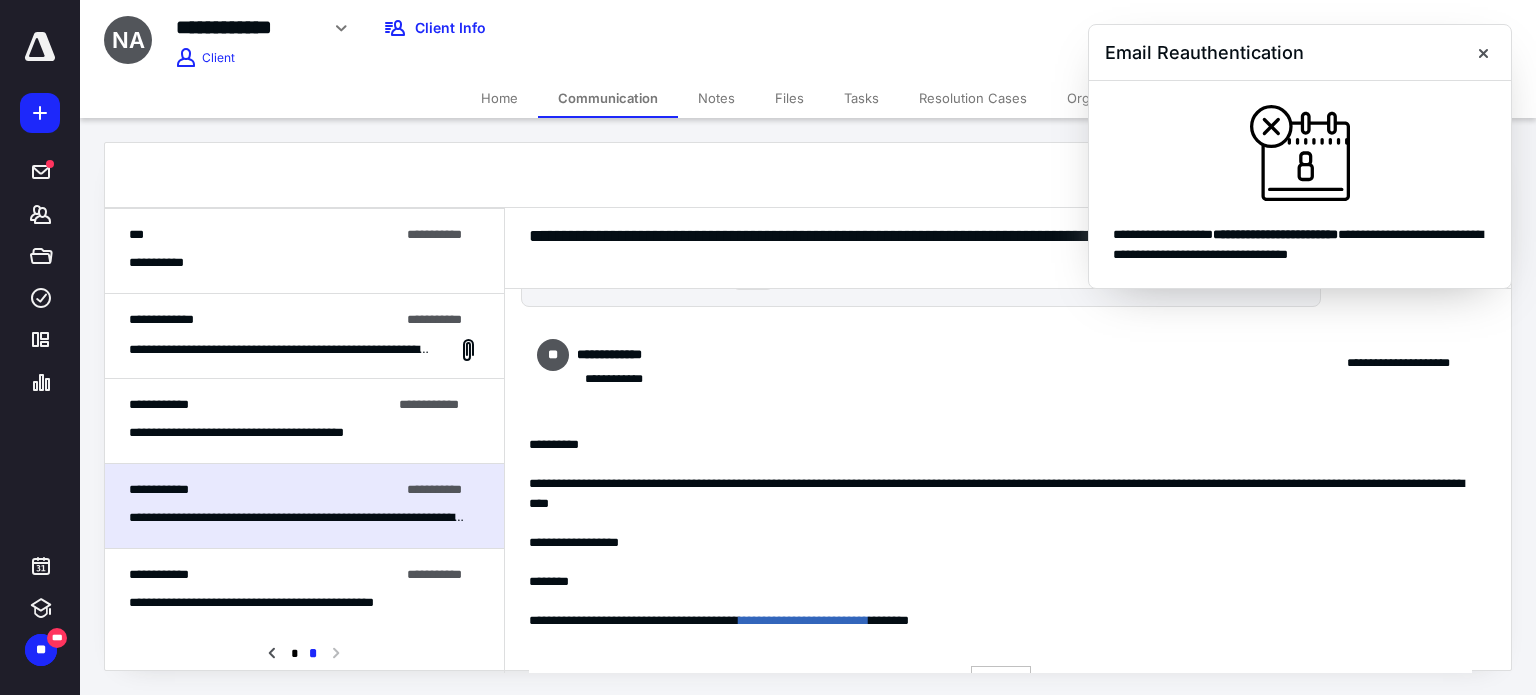 scroll, scrollTop: 100, scrollLeft: 0, axis: vertical 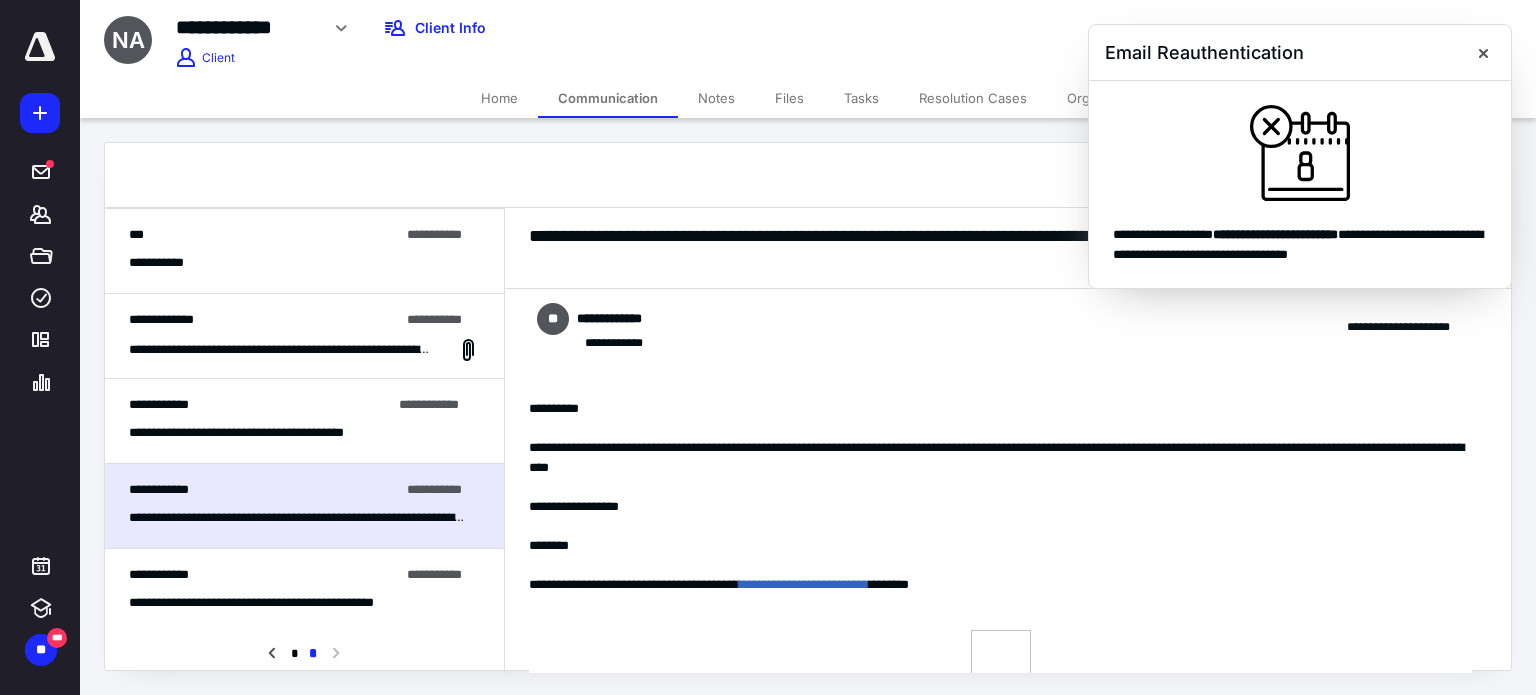 click on "**********" at bounding box center (266, 433) 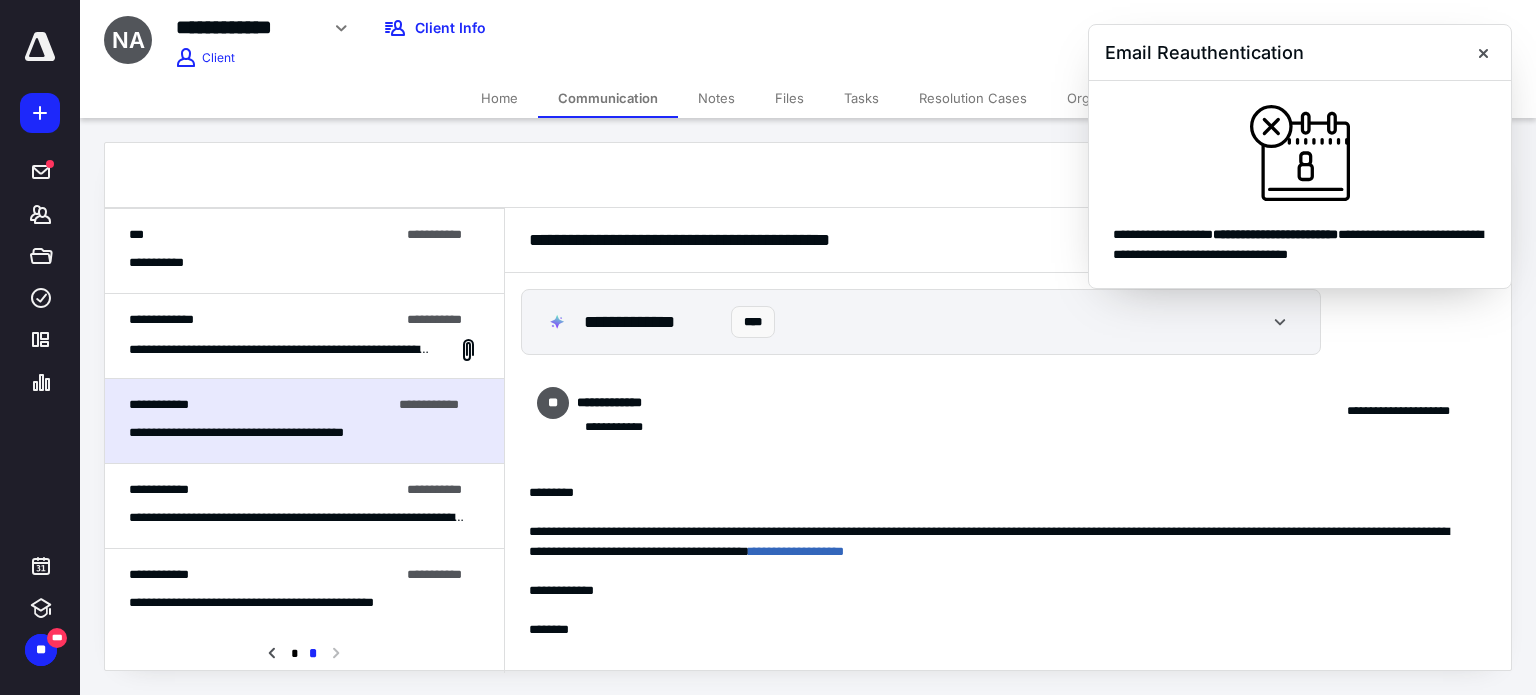scroll, scrollTop: 455, scrollLeft: 0, axis: vertical 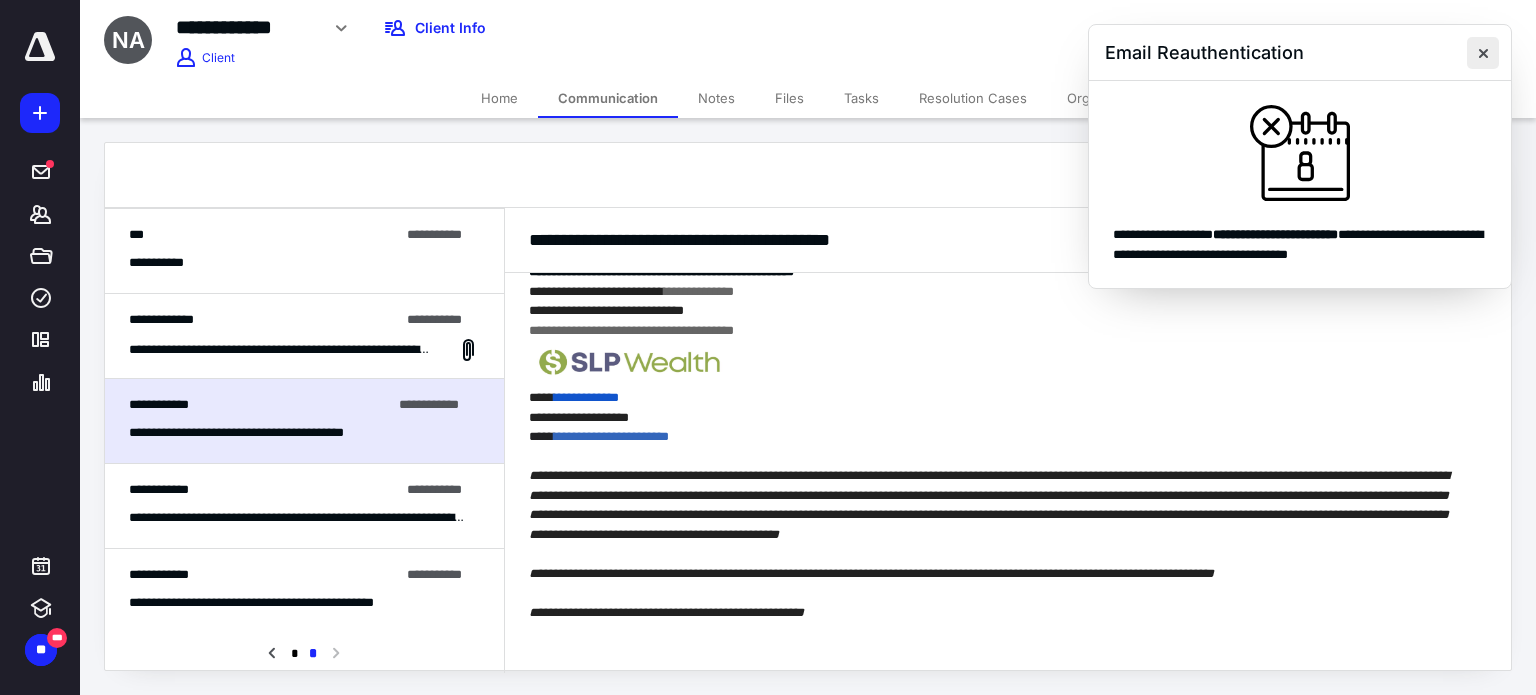 drag, startPoint x: 1484, startPoint y: 51, endPoint x: 1455, endPoint y: 57, distance: 29.614185 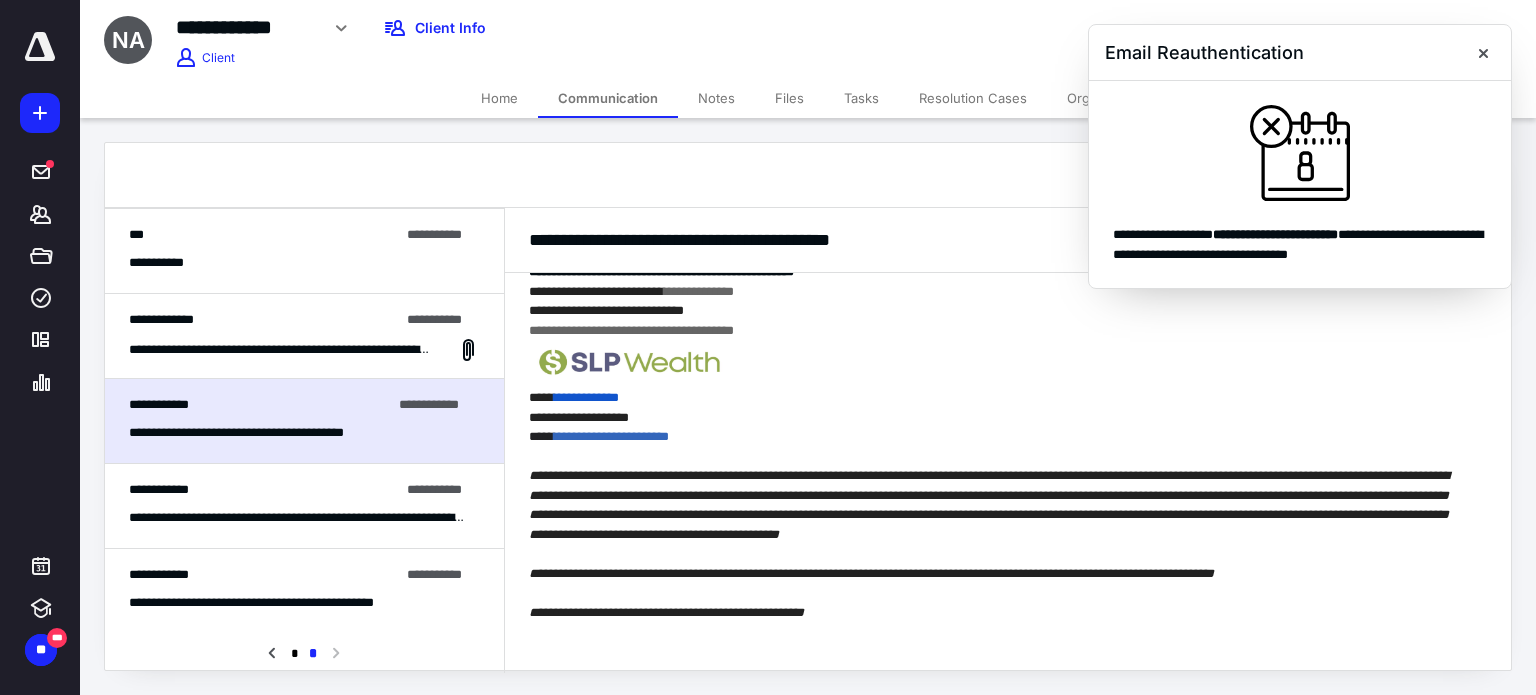 click at bounding box center [1483, 53] 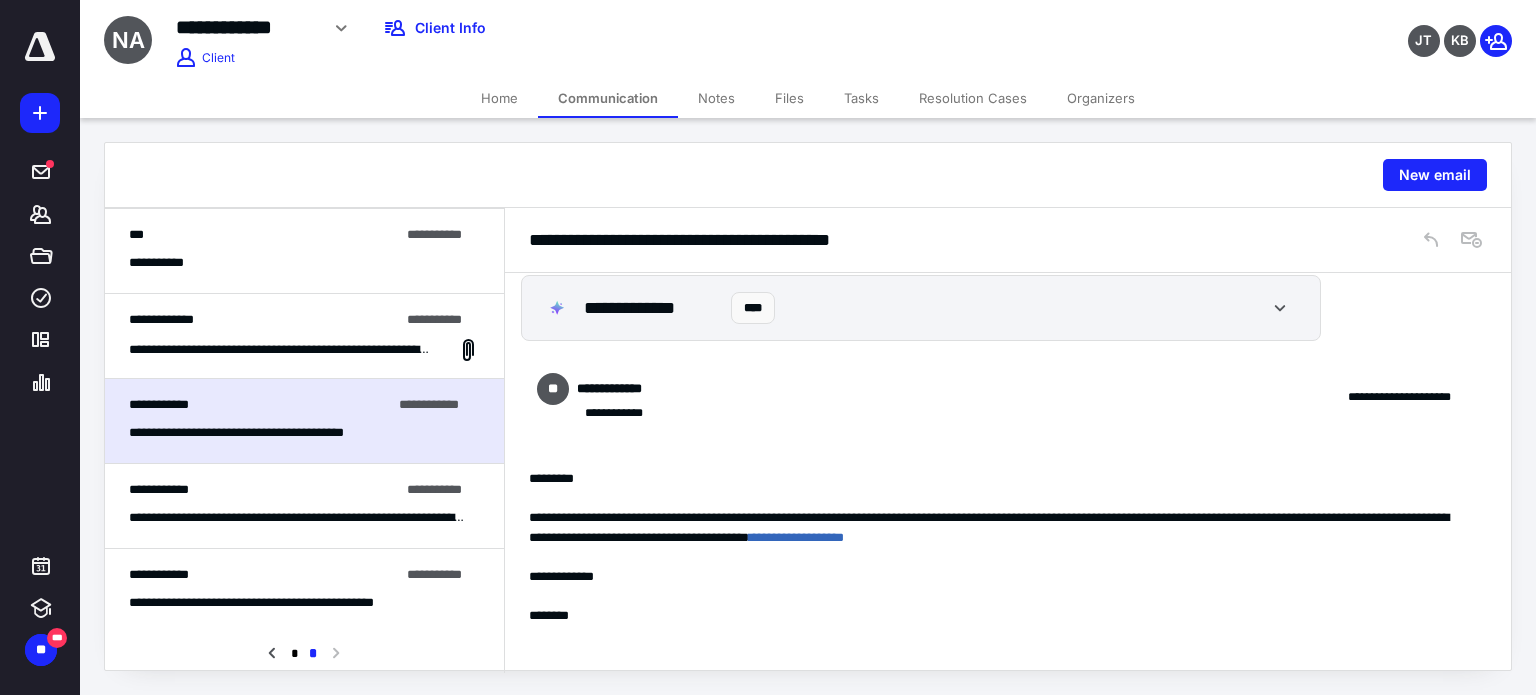 scroll, scrollTop: 0, scrollLeft: 0, axis: both 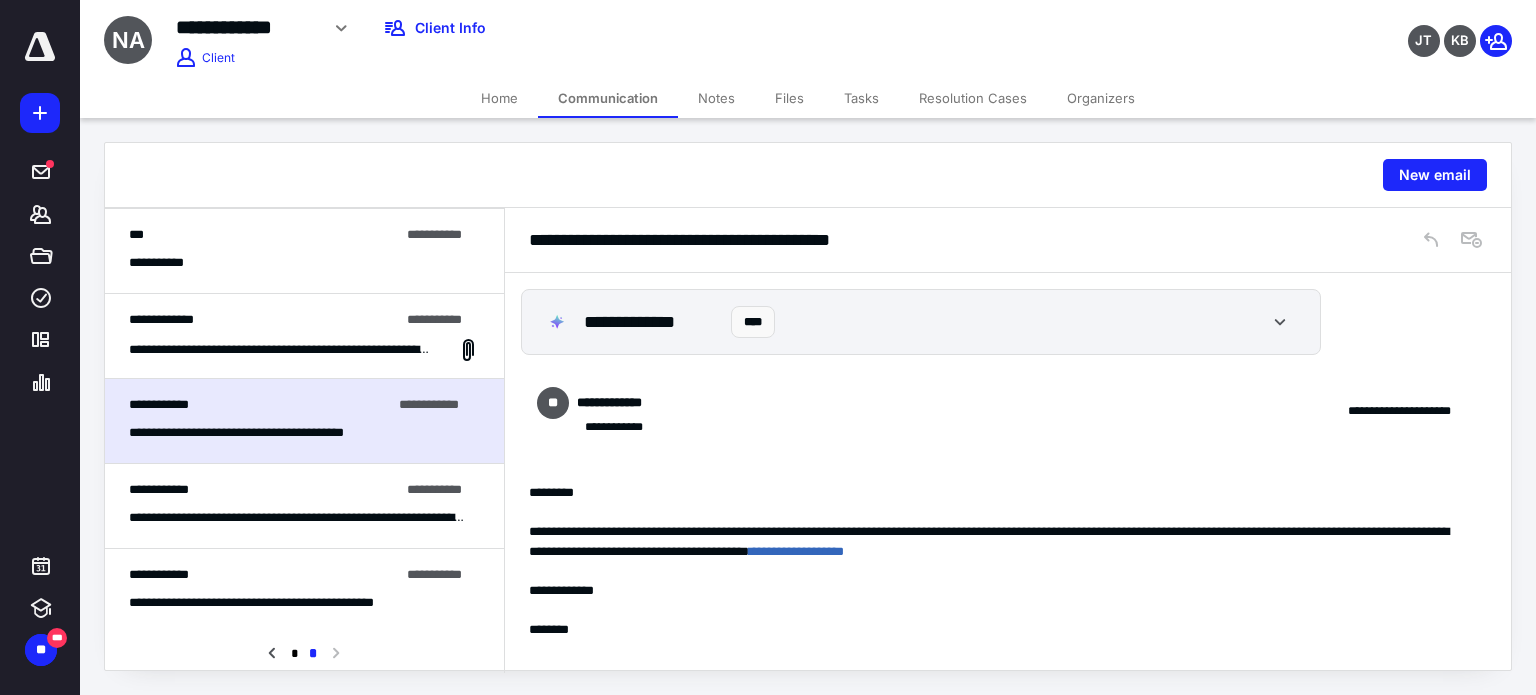 click on "**********" at bounding box center (161, 319) 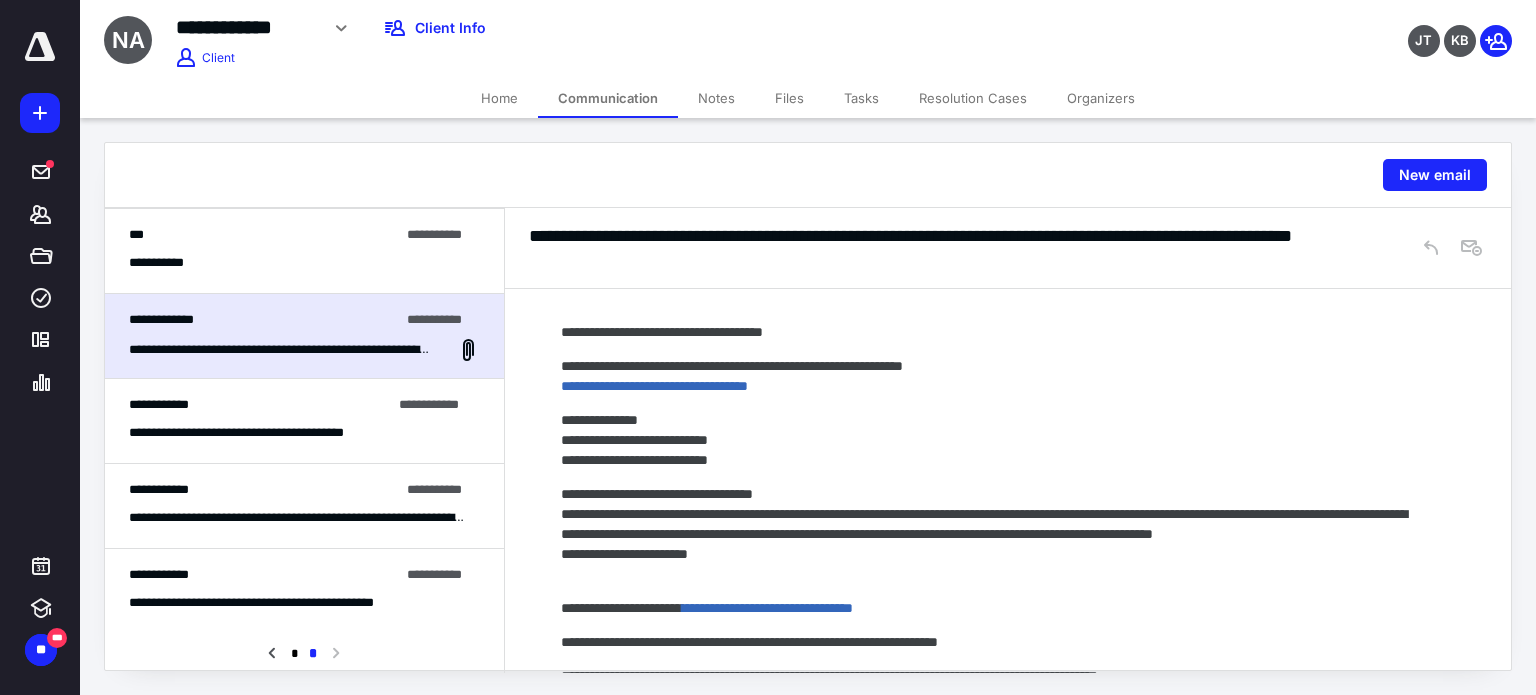 scroll, scrollTop: 232, scrollLeft: 0, axis: vertical 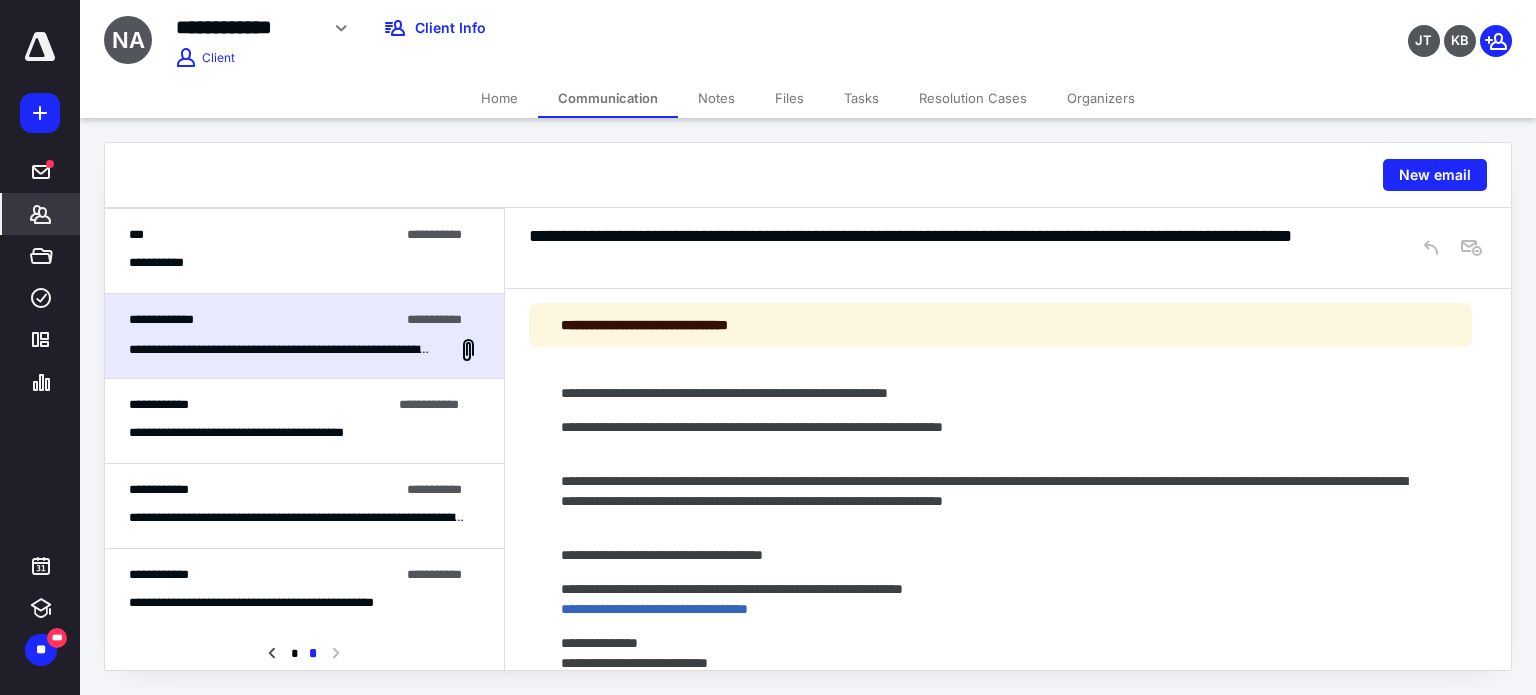 click on "*******" at bounding box center (41, 214) 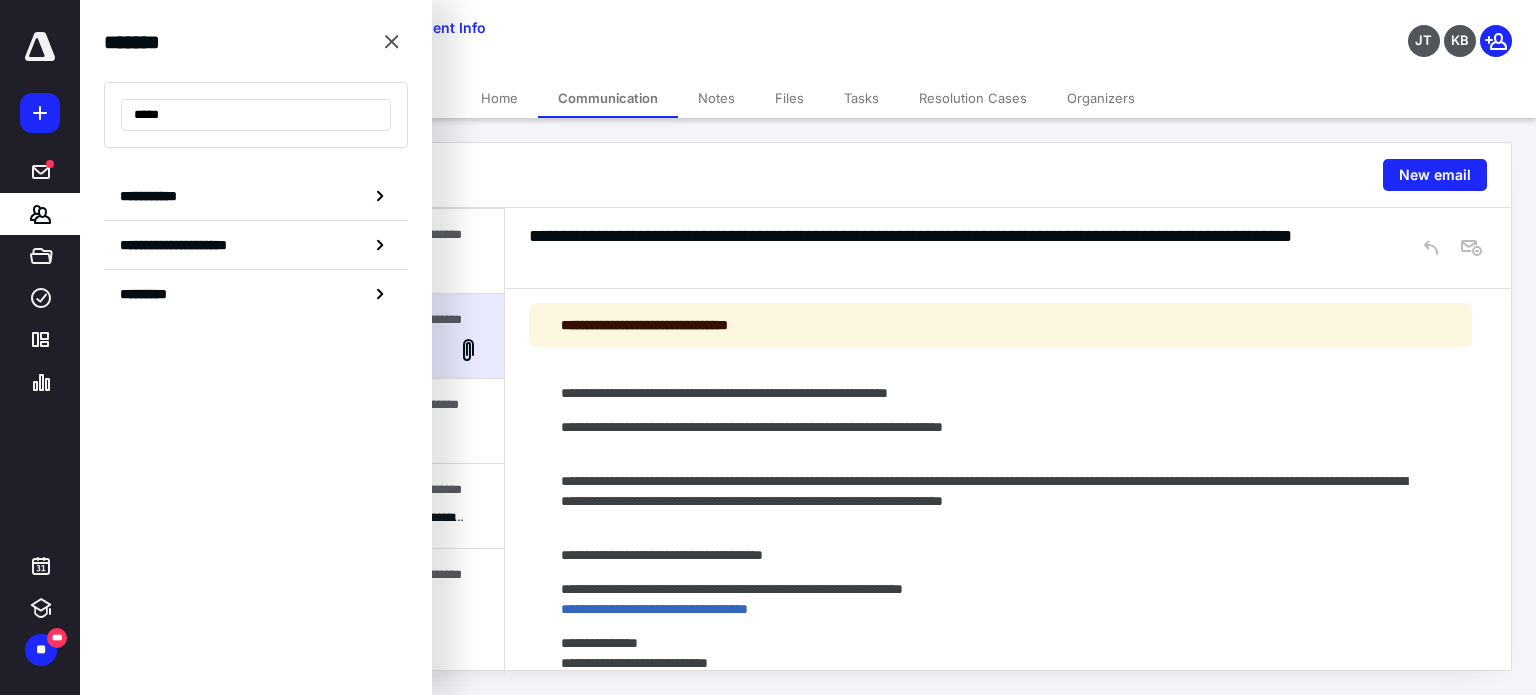 type on "*****" 